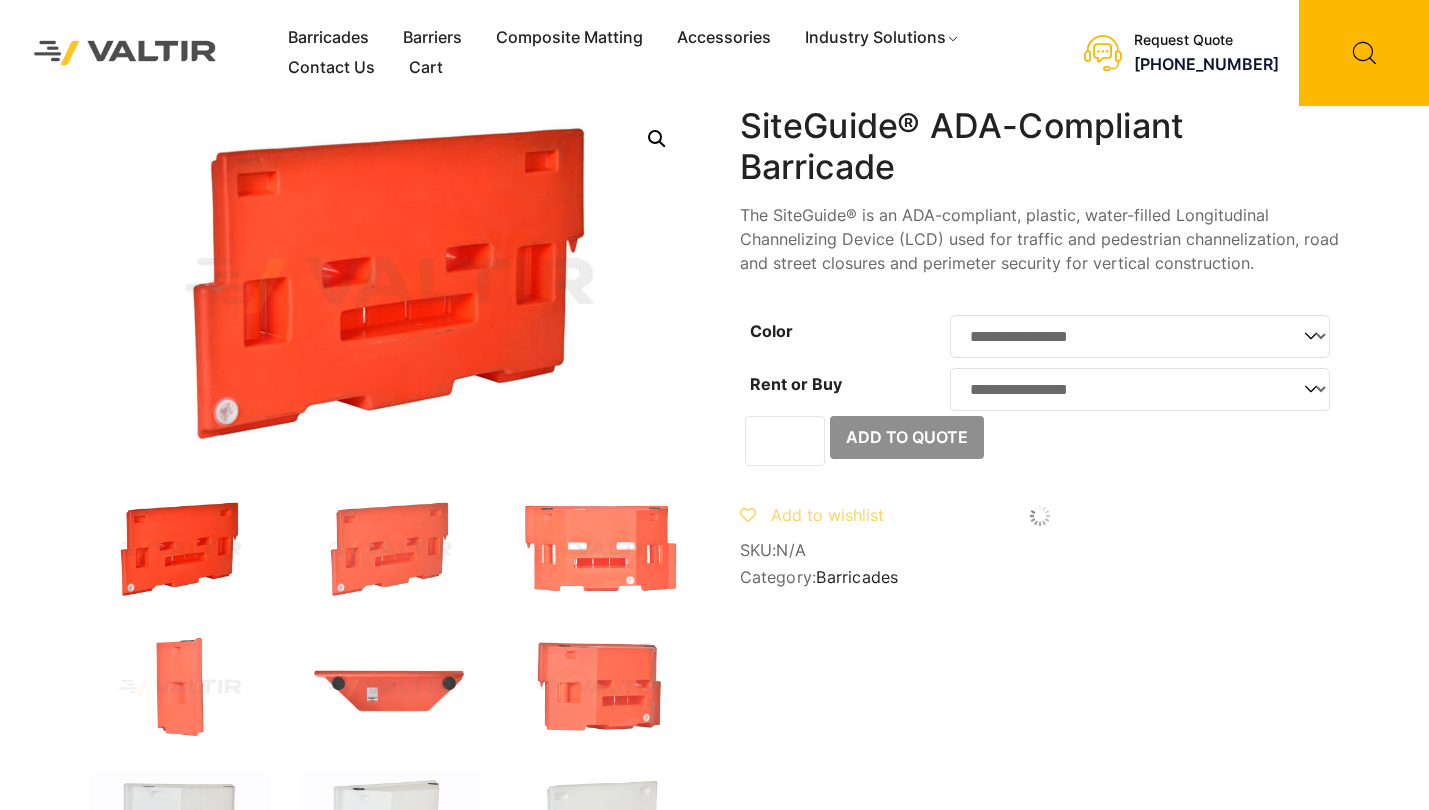 scroll, scrollTop: 531, scrollLeft: 0, axis: vertical 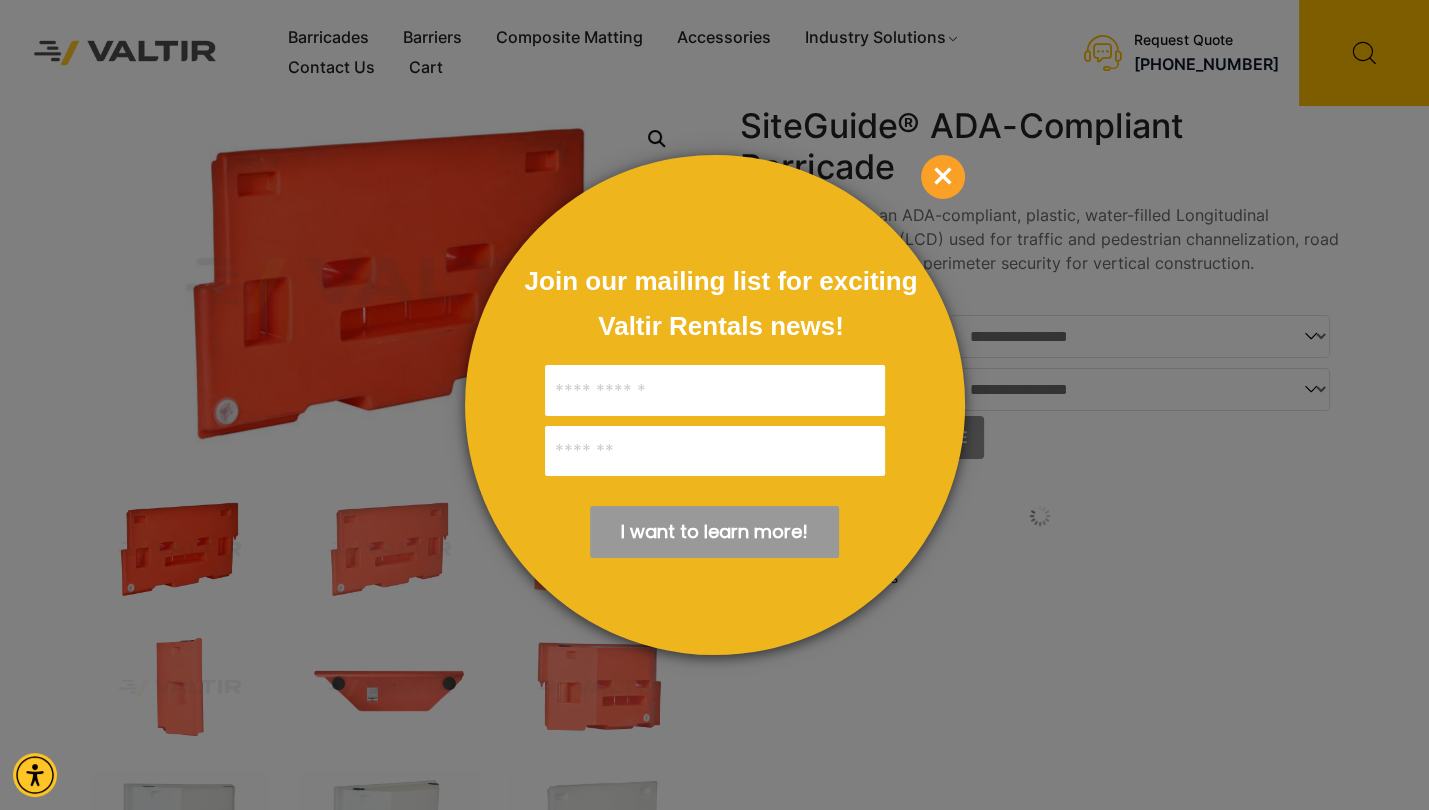 drag, startPoint x: 1222, startPoint y: 551, endPoint x: 1188, endPoint y: 467, distance: 90.62009 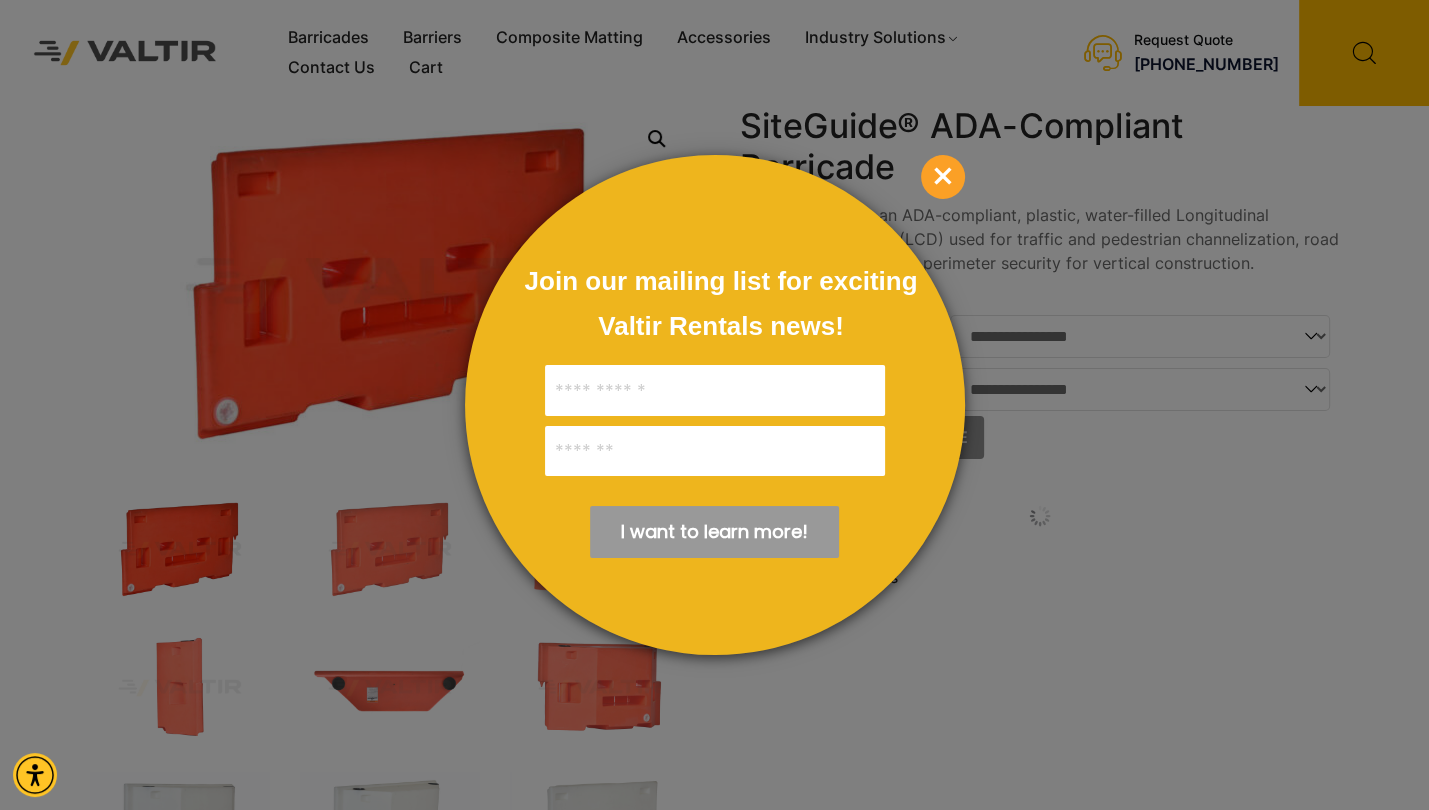 click at bounding box center (714, 405) 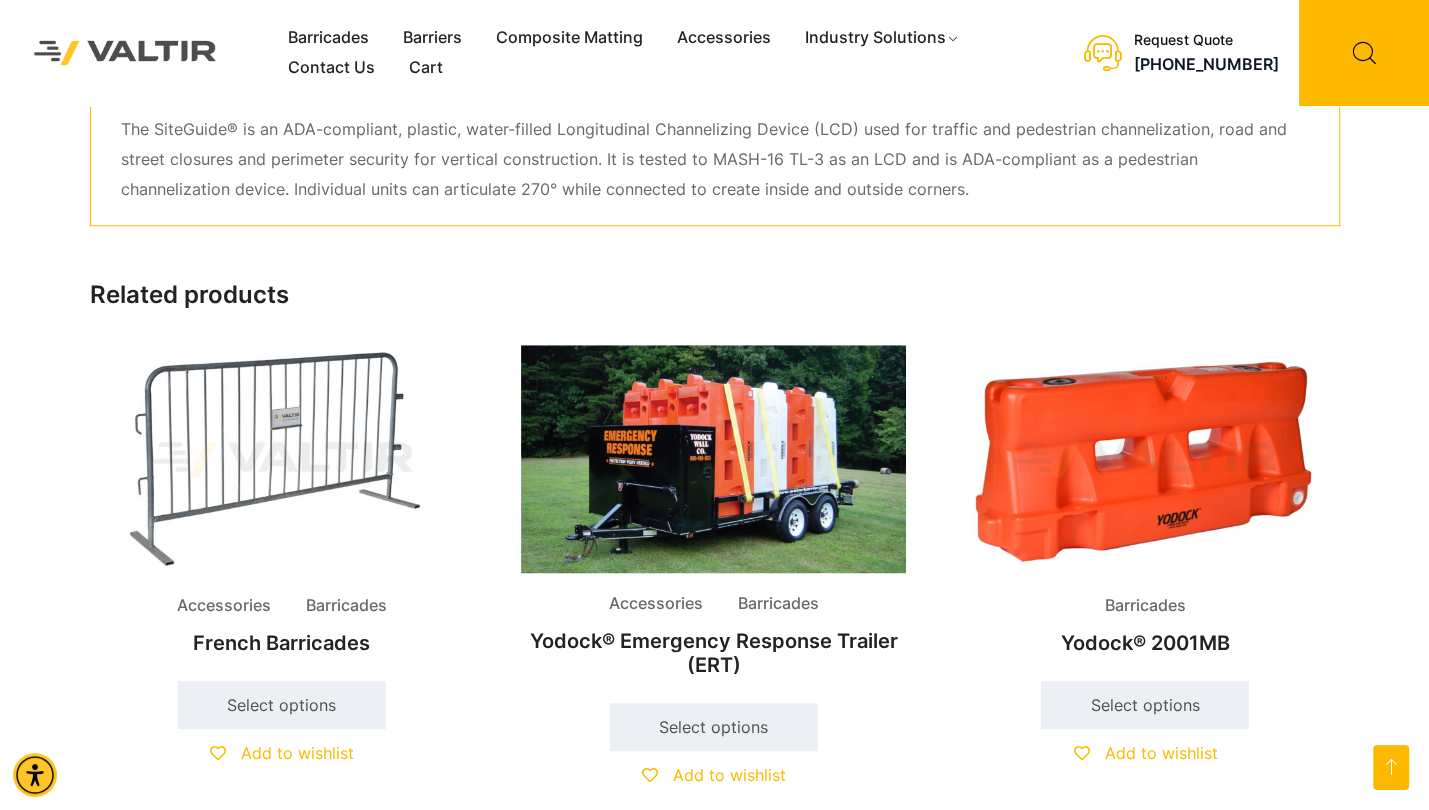 scroll, scrollTop: 1039, scrollLeft: 0, axis: vertical 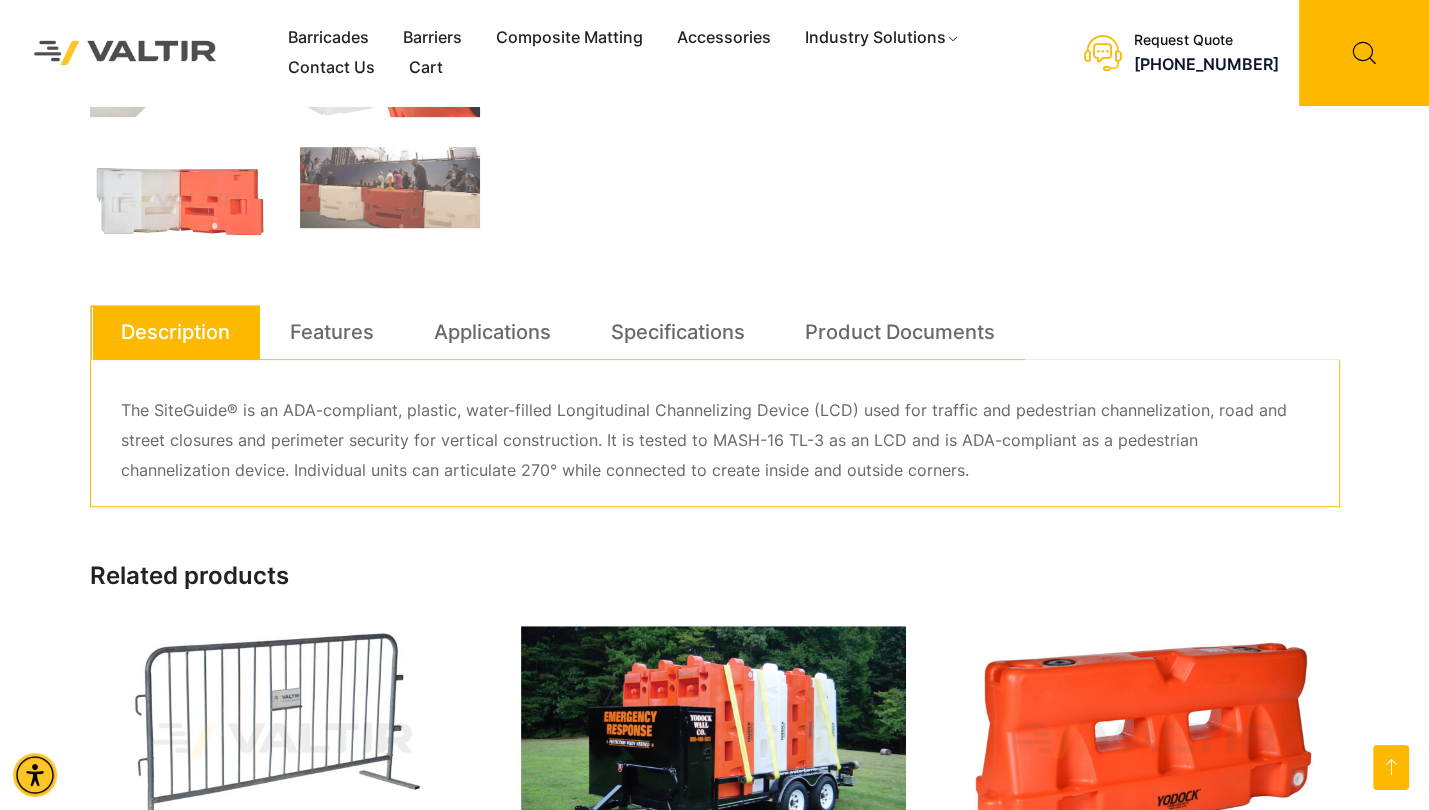 click on "**********" at bounding box center [715, 89] 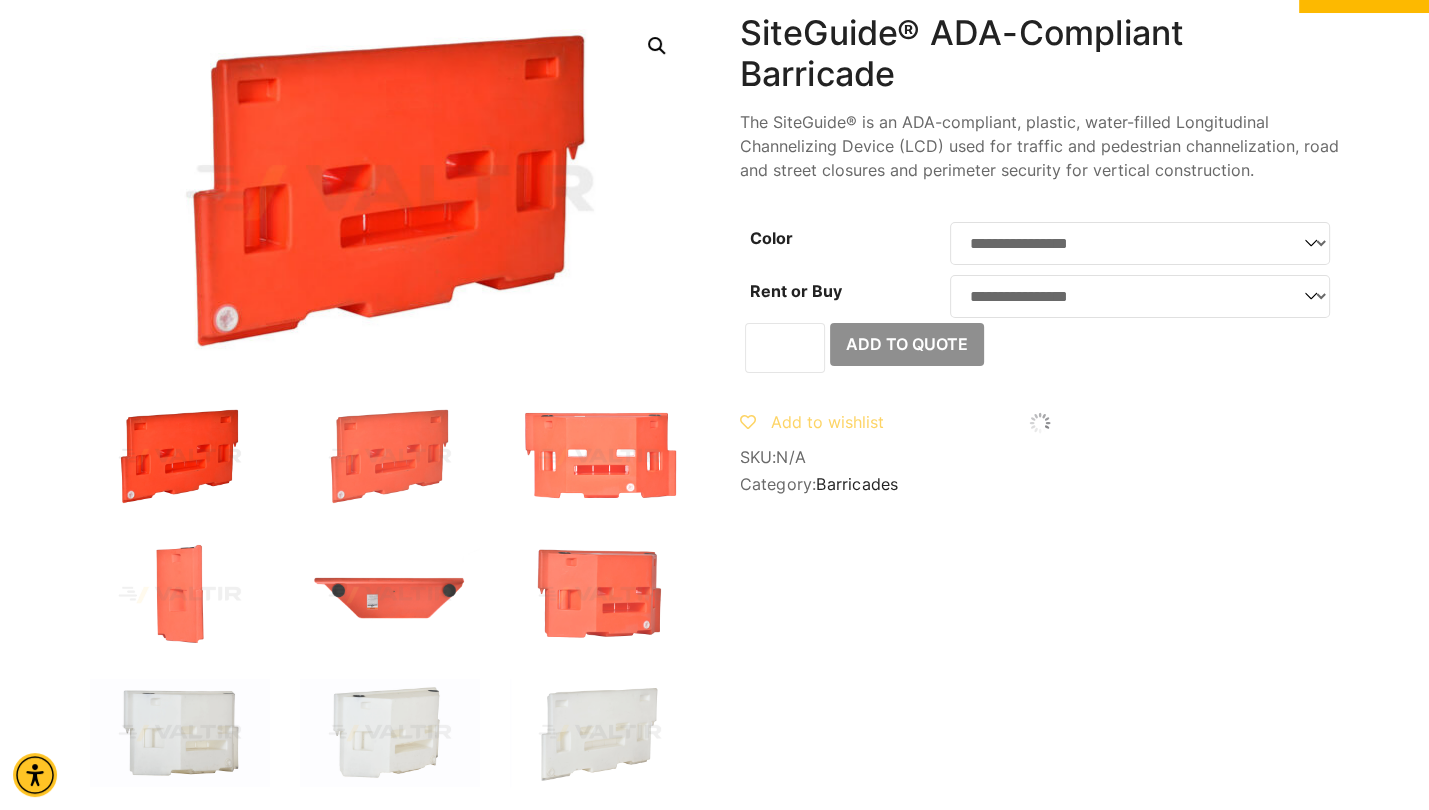 scroll, scrollTop: 0, scrollLeft: 0, axis: both 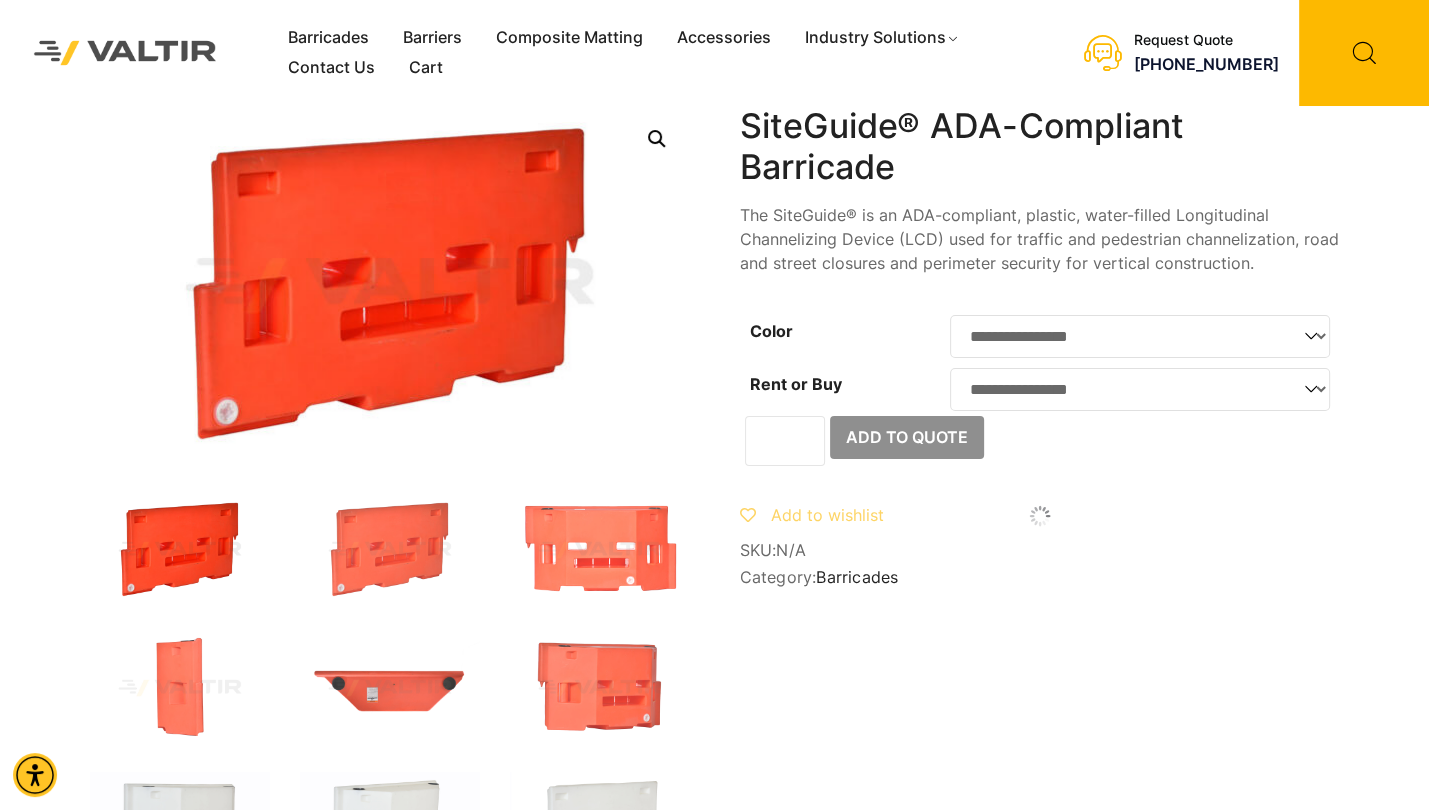 drag, startPoint x: 697, startPoint y: 342, endPoint x: 667, endPoint y: 307, distance: 46.09772 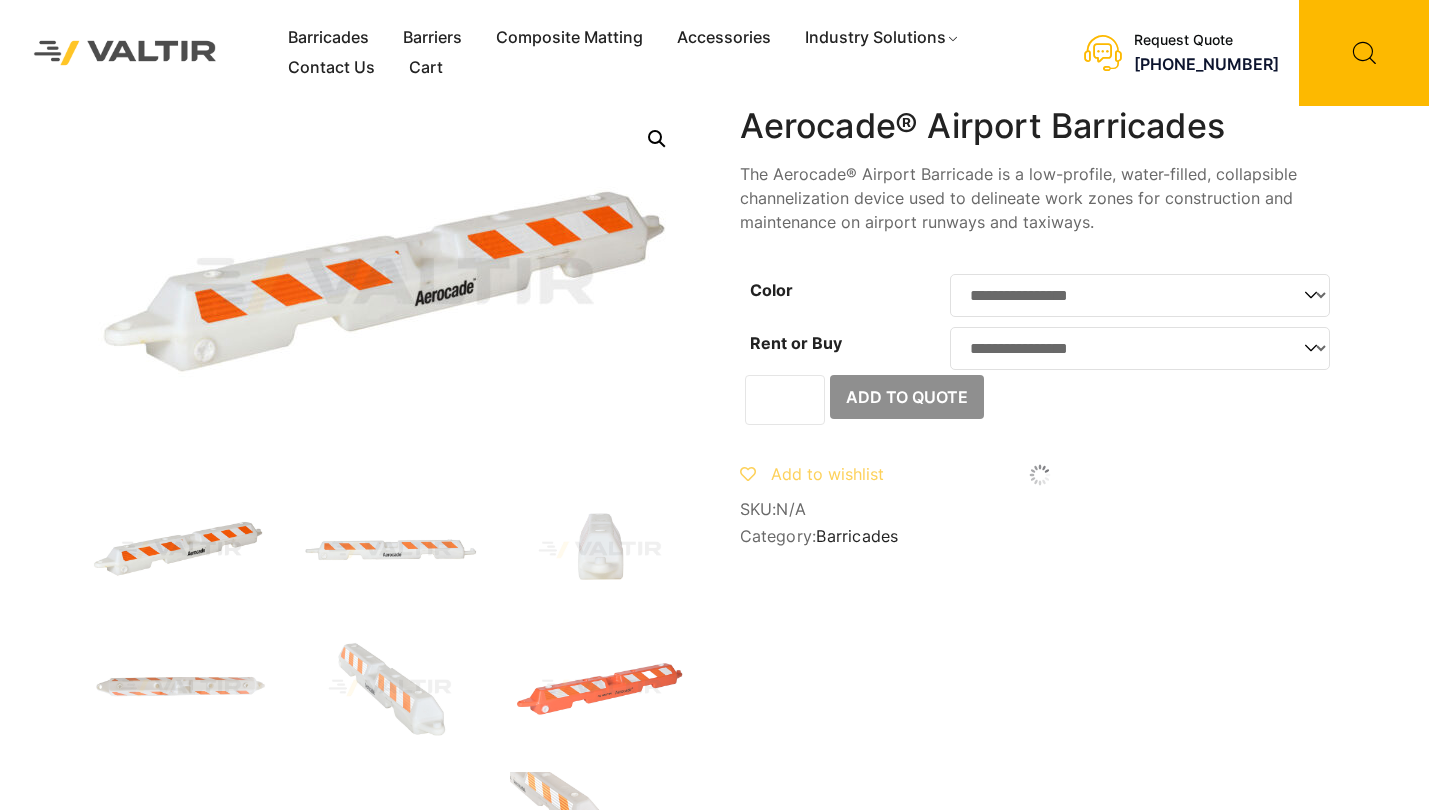 scroll, scrollTop: 0, scrollLeft: 0, axis: both 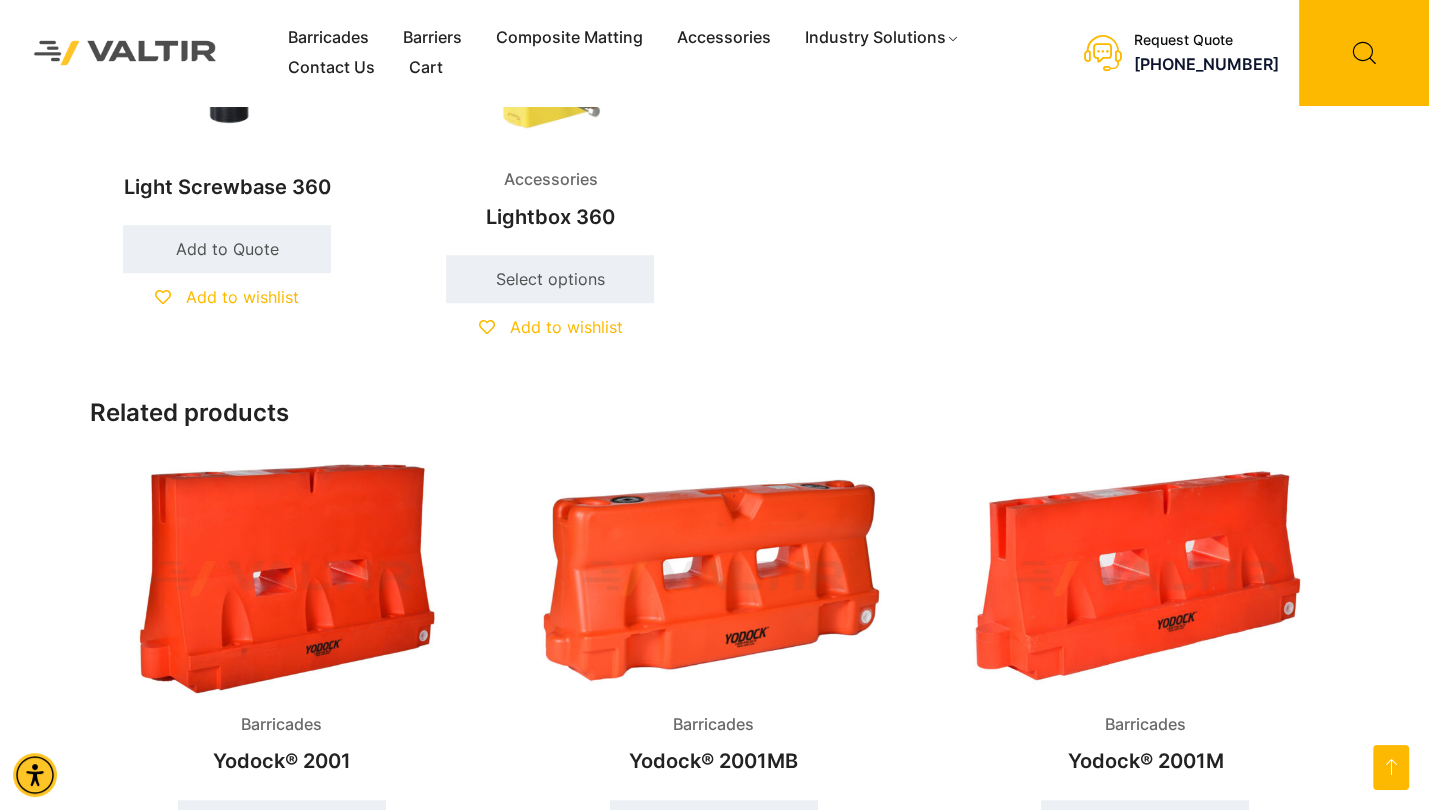 click at bounding box center (713, 578) 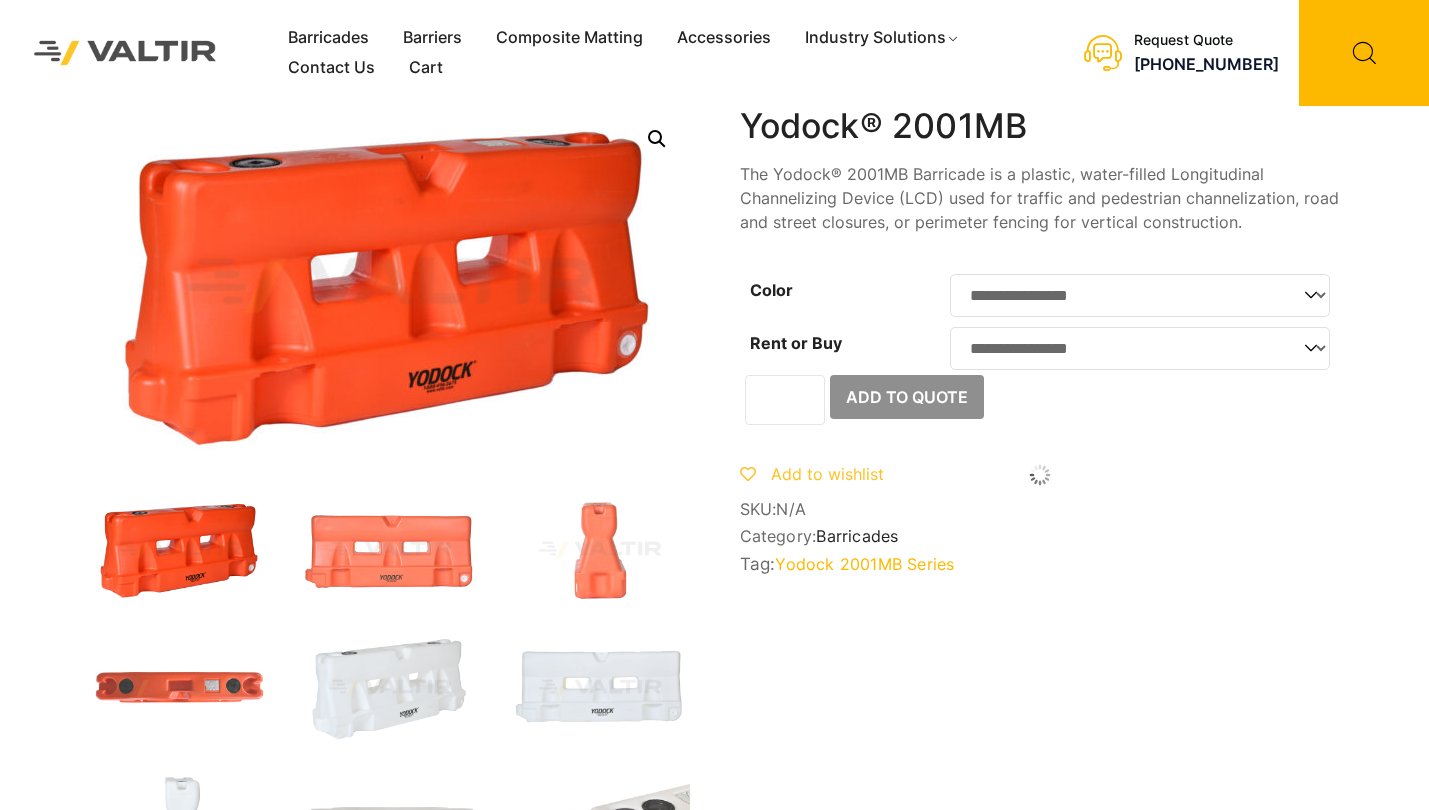 scroll, scrollTop: 0, scrollLeft: 0, axis: both 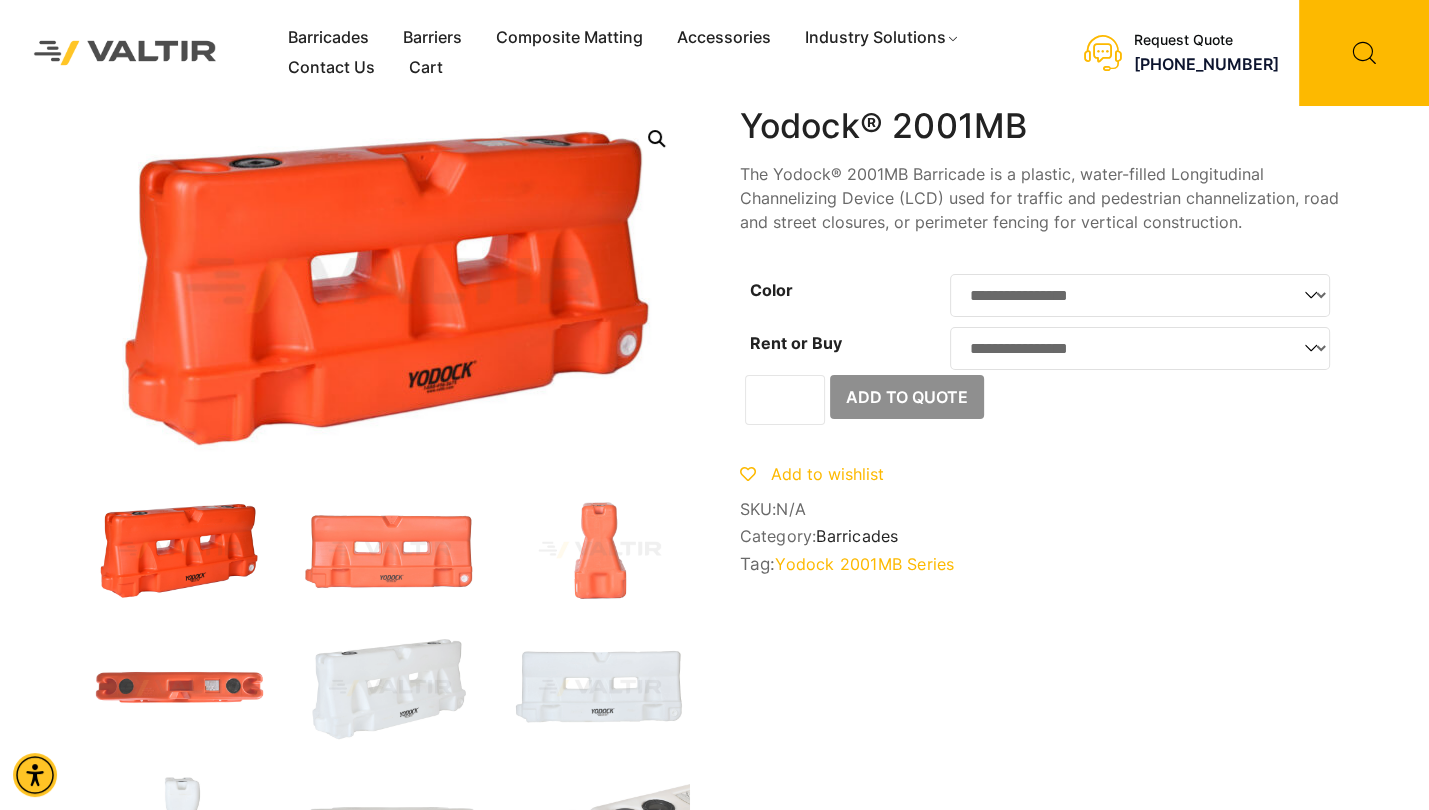 click on "**********" 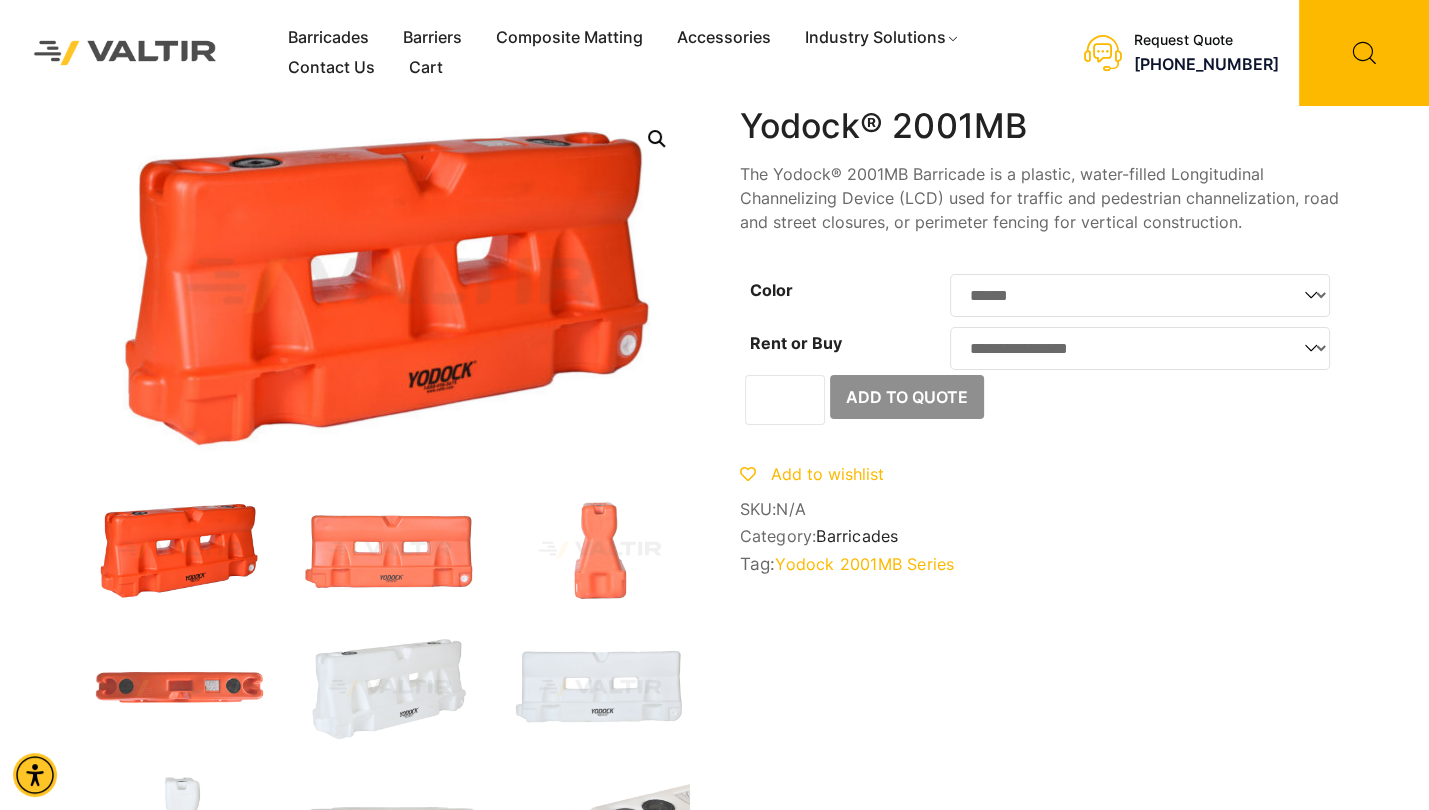 click on "**********" 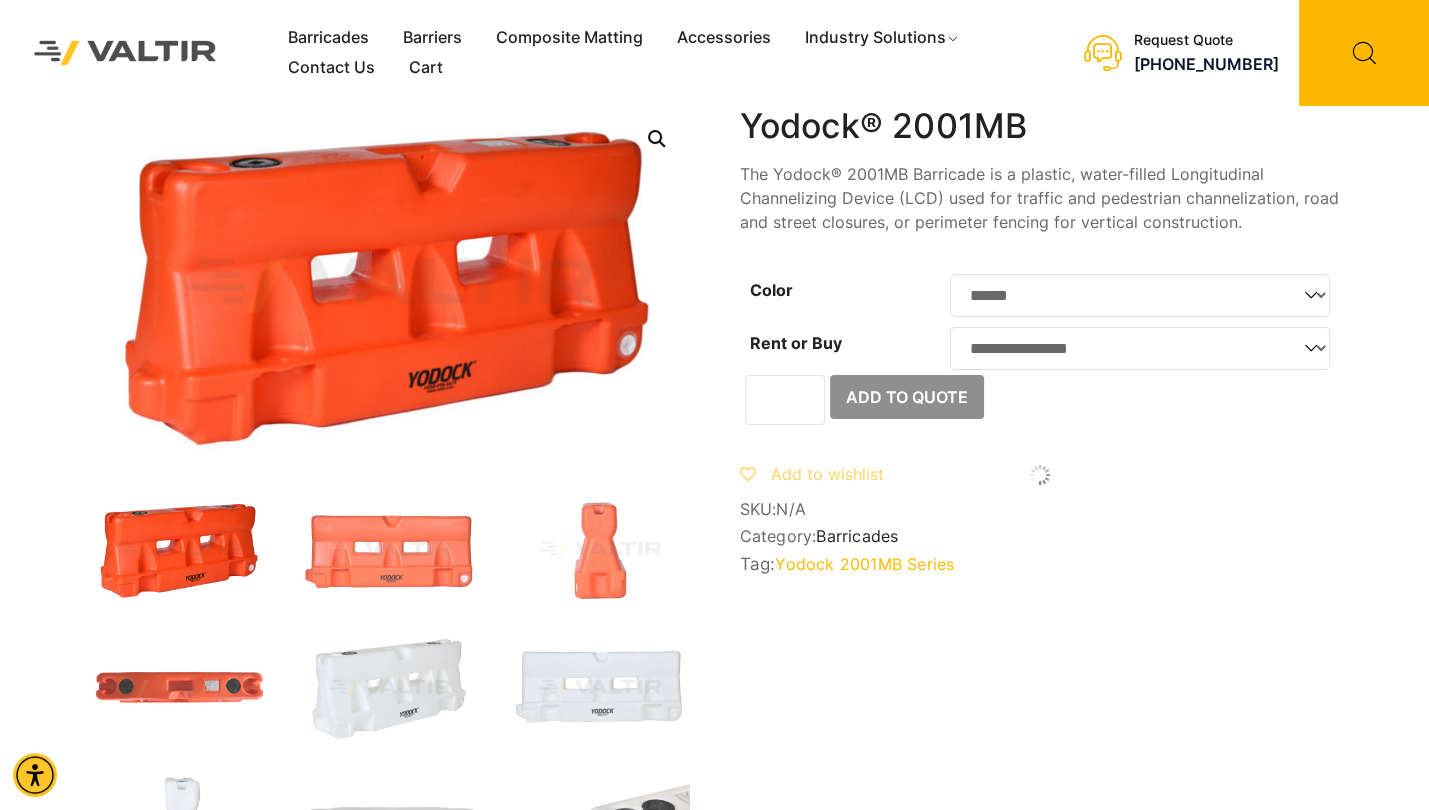 click on "**********" 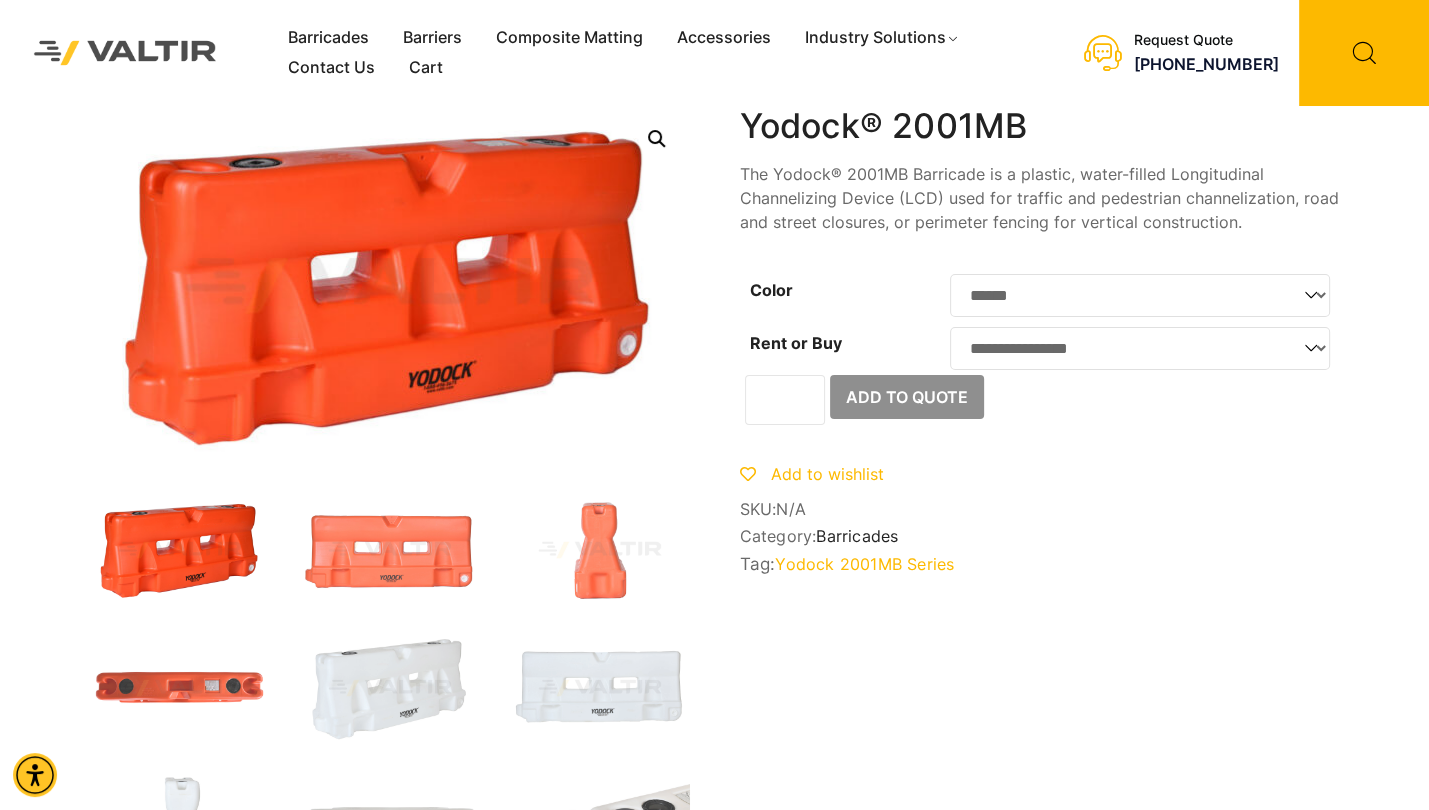 select on "****" 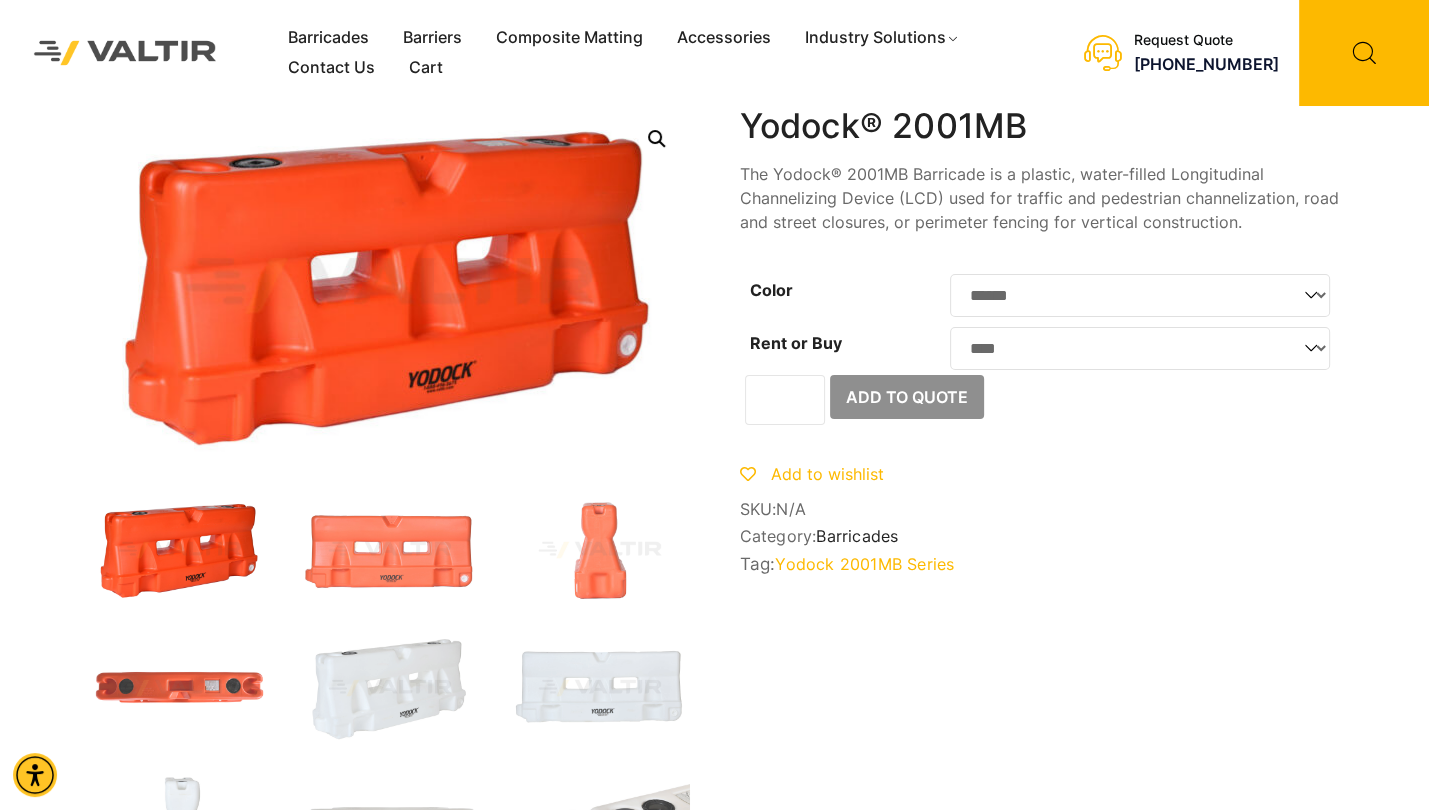click on "**********" 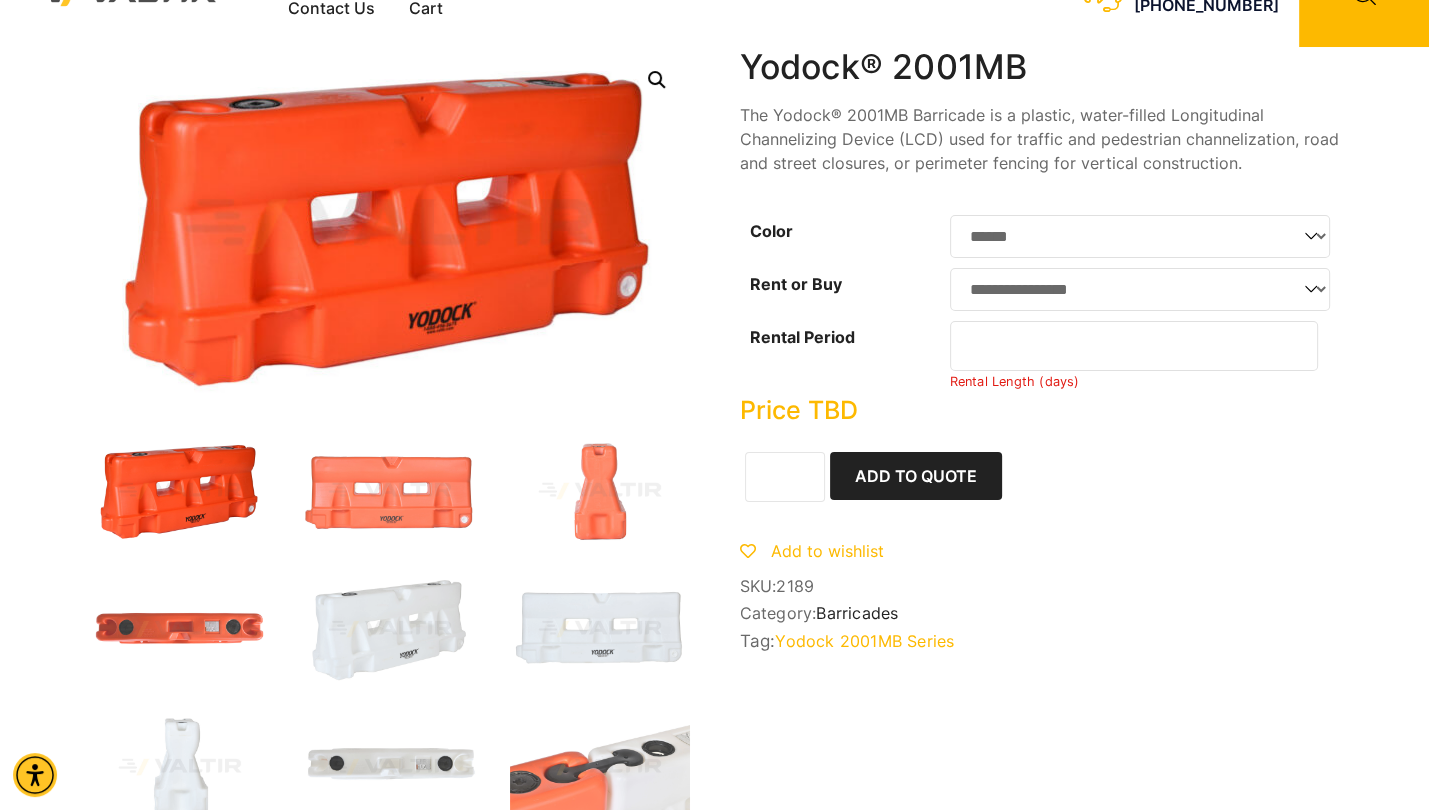scroll, scrollTop: 0, scrollLeft: 0, axis: both 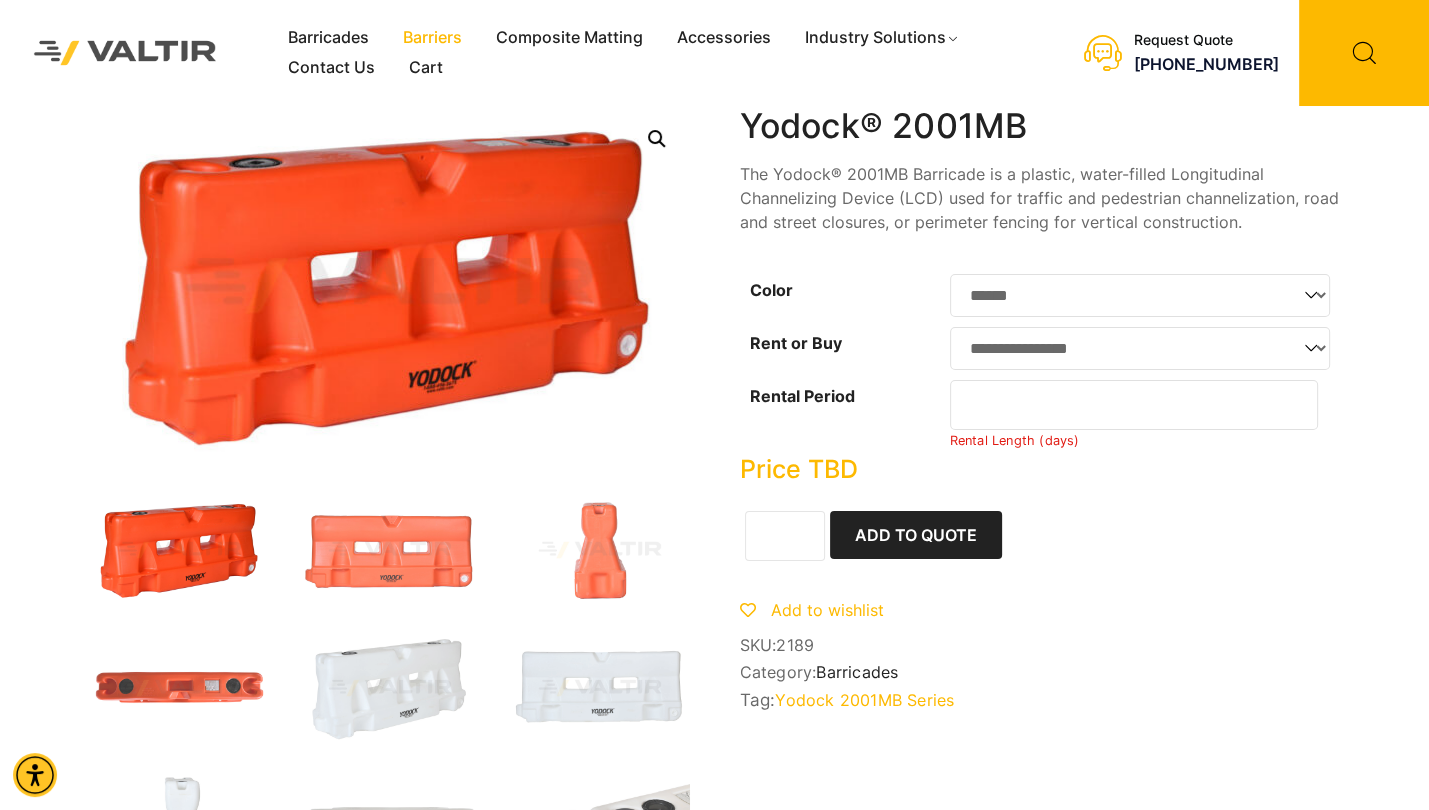 click on "Barriers" at bounding box center [432, 38] 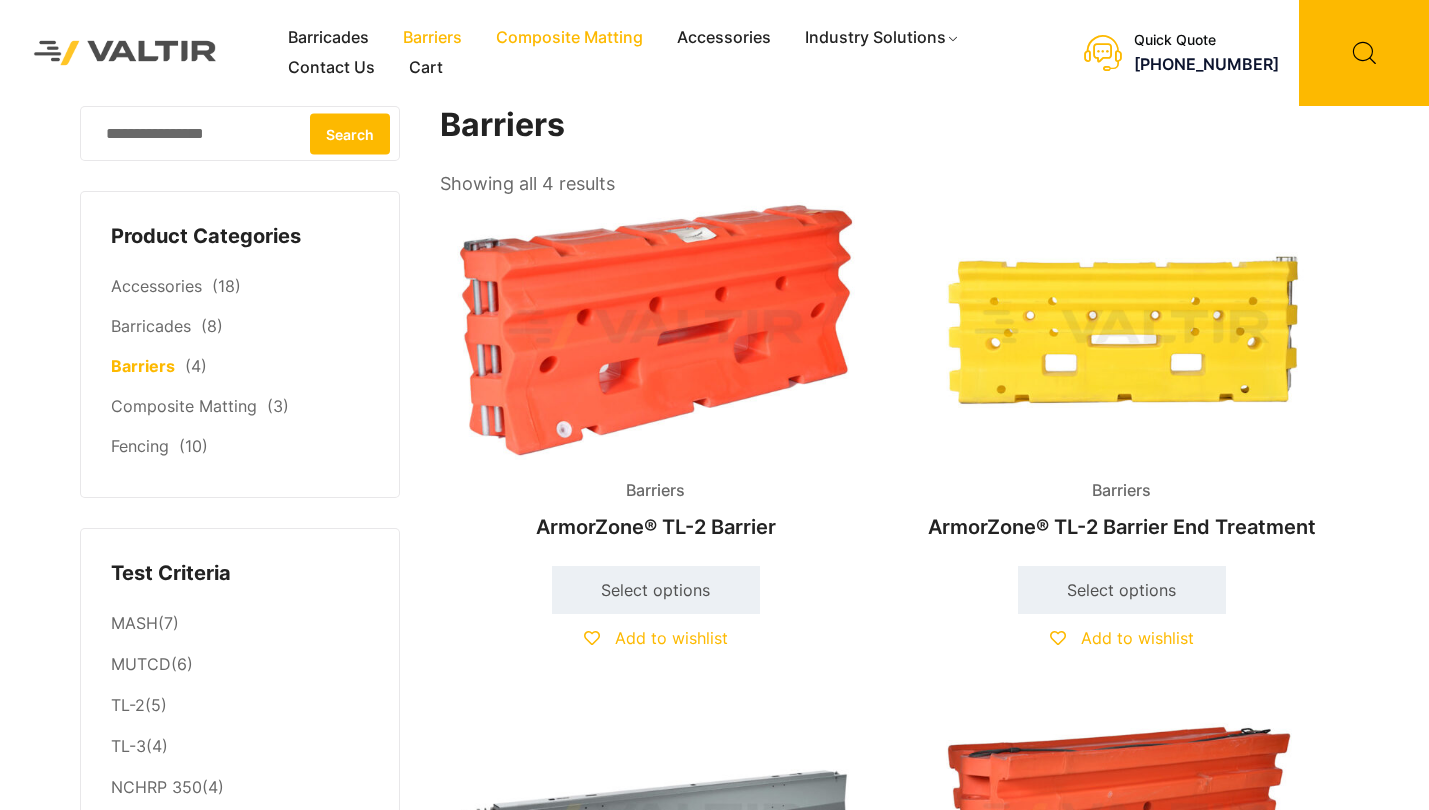 scroll, scrollTop: 0, scrollLeft: 0, axis: both 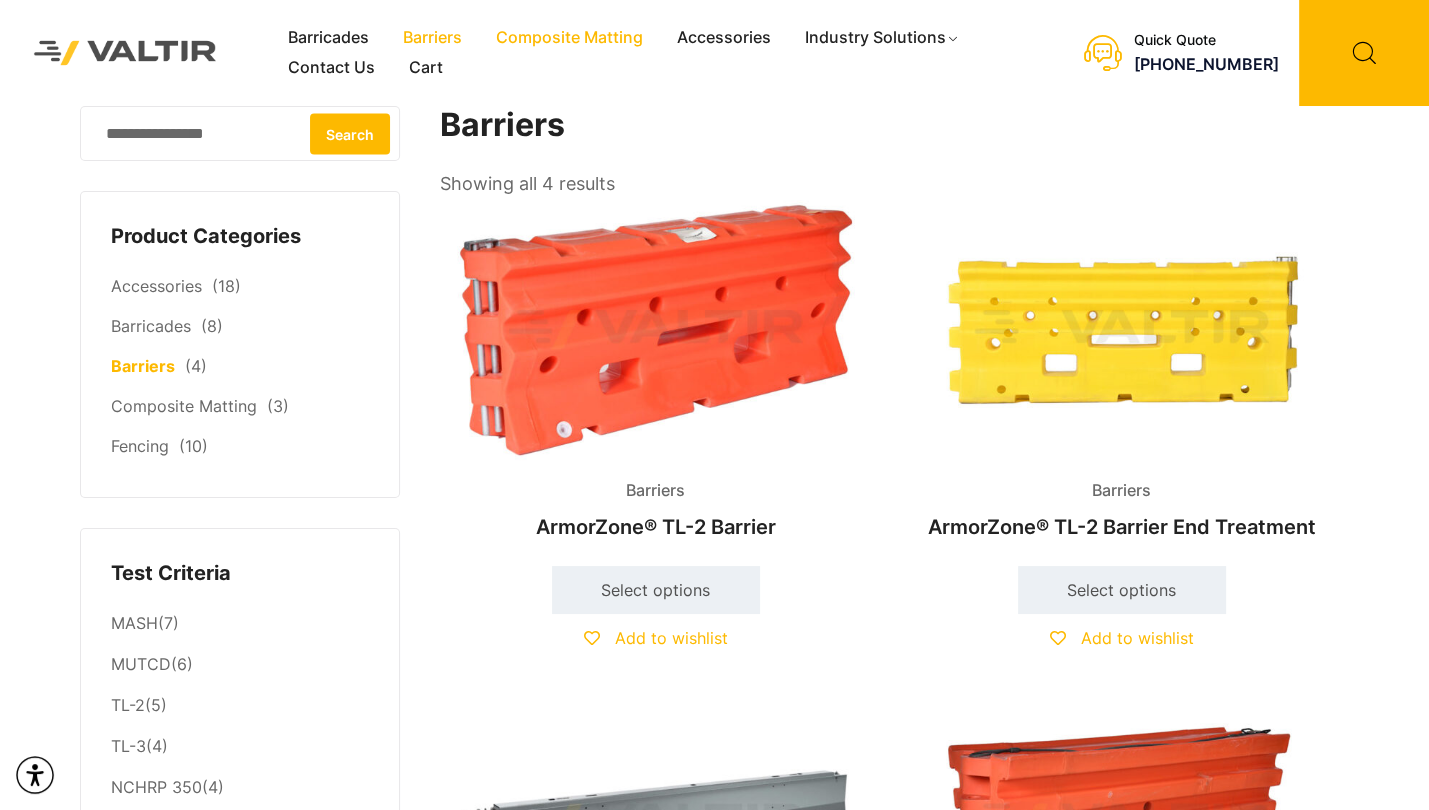 click on "Composite Matting" at bounding box center (569, 38) 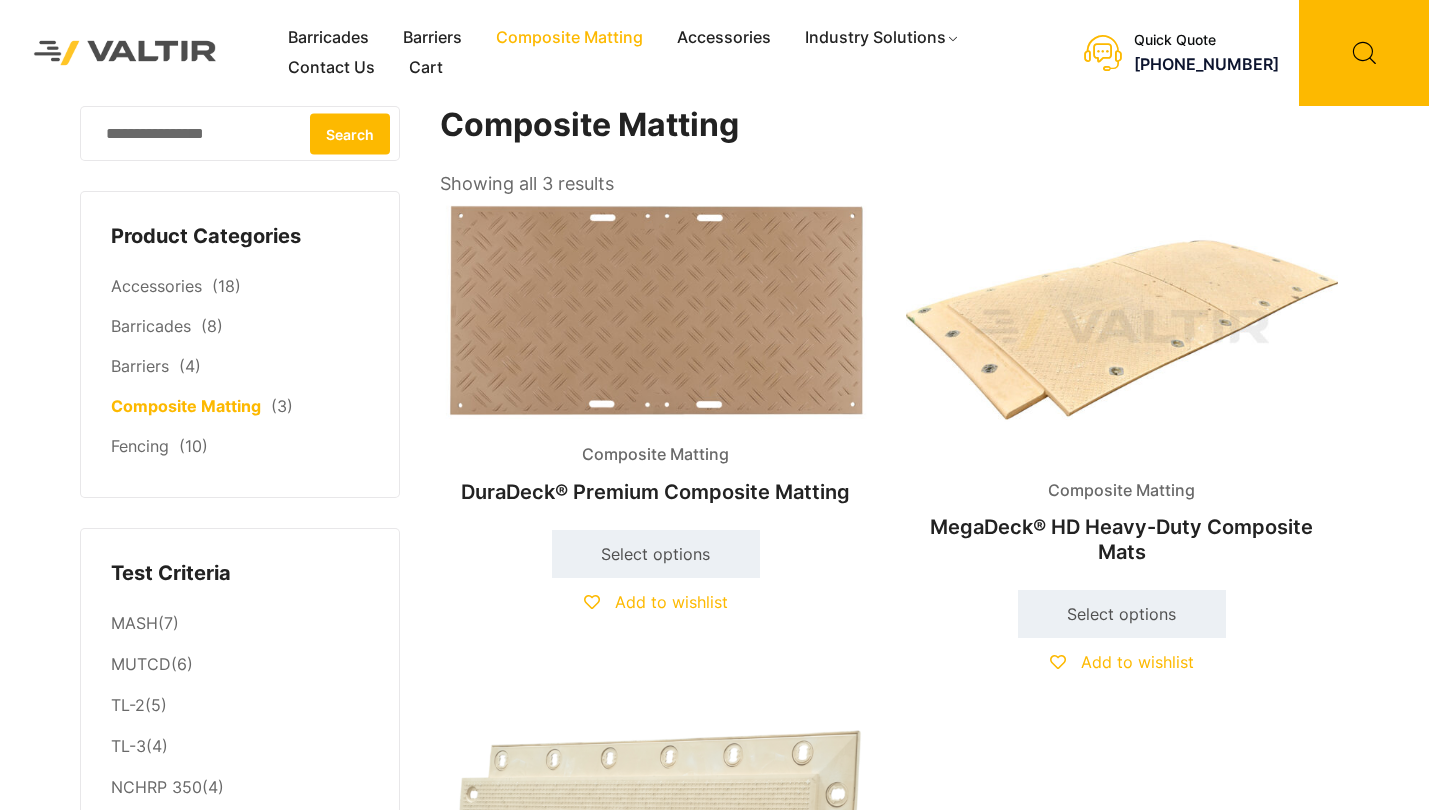 scroll, scrollTop: 0, scrollLeft: 0, axis: both 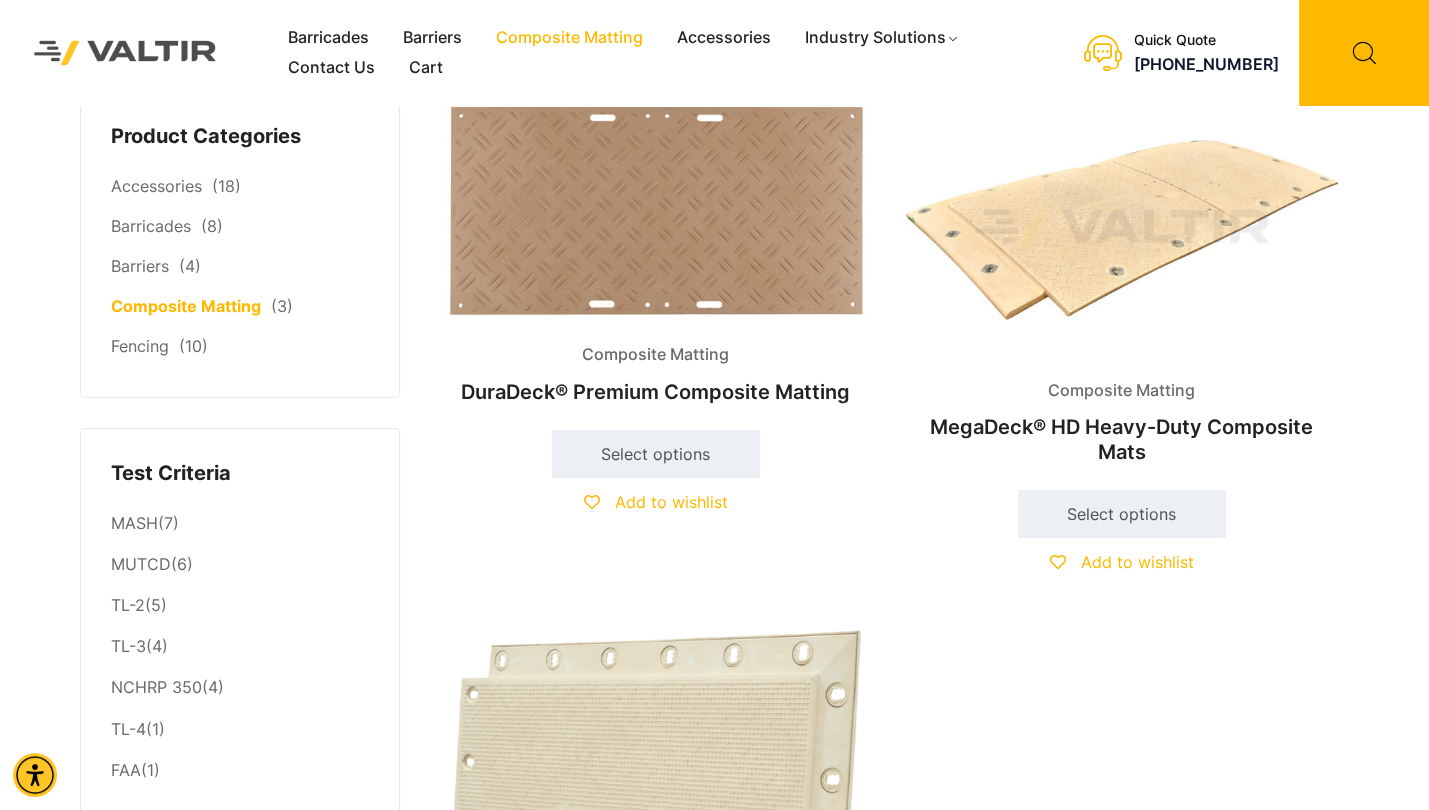 click at bounding box center (1122, 229) 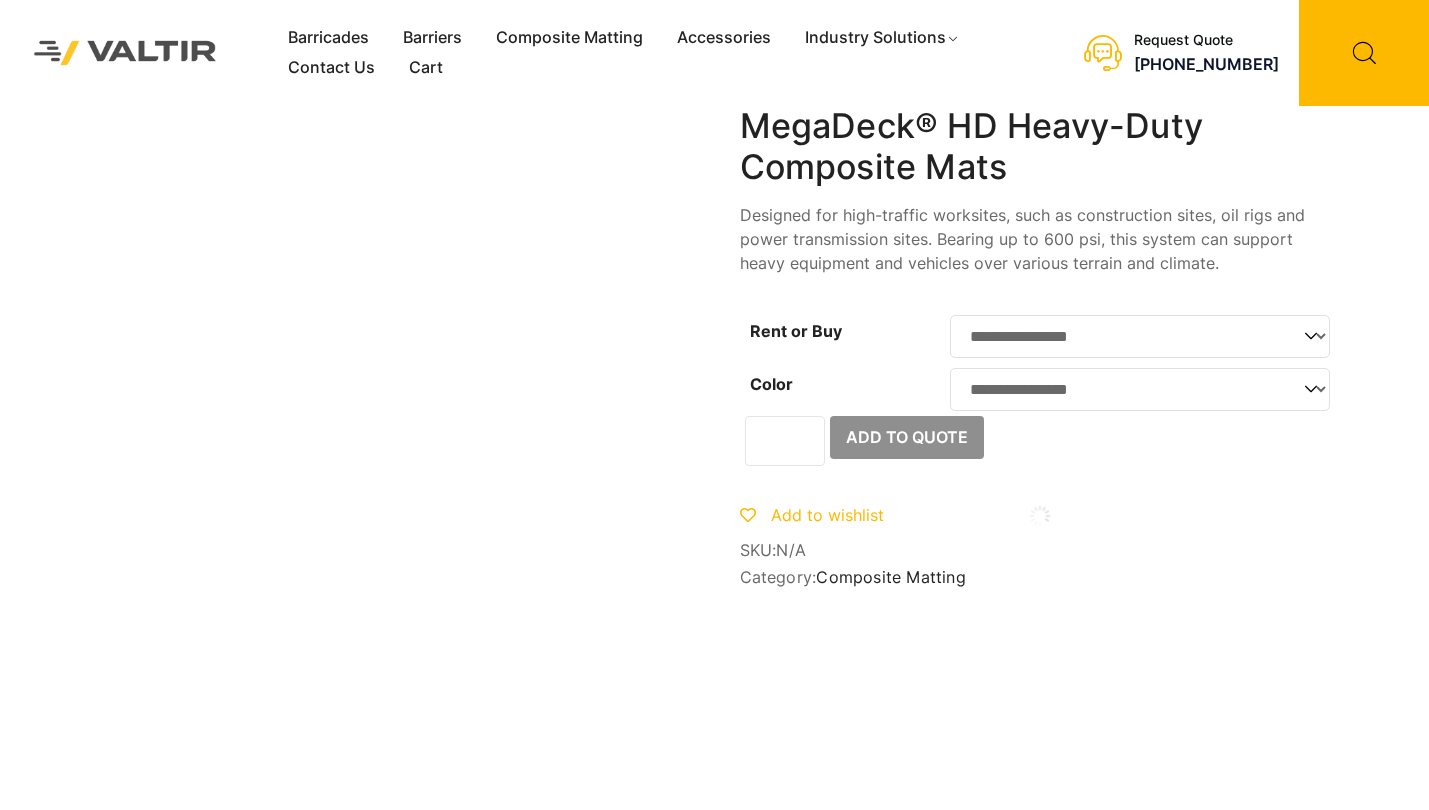 scroll, scrollTop: 0, scrollLeft: 0, axis: both 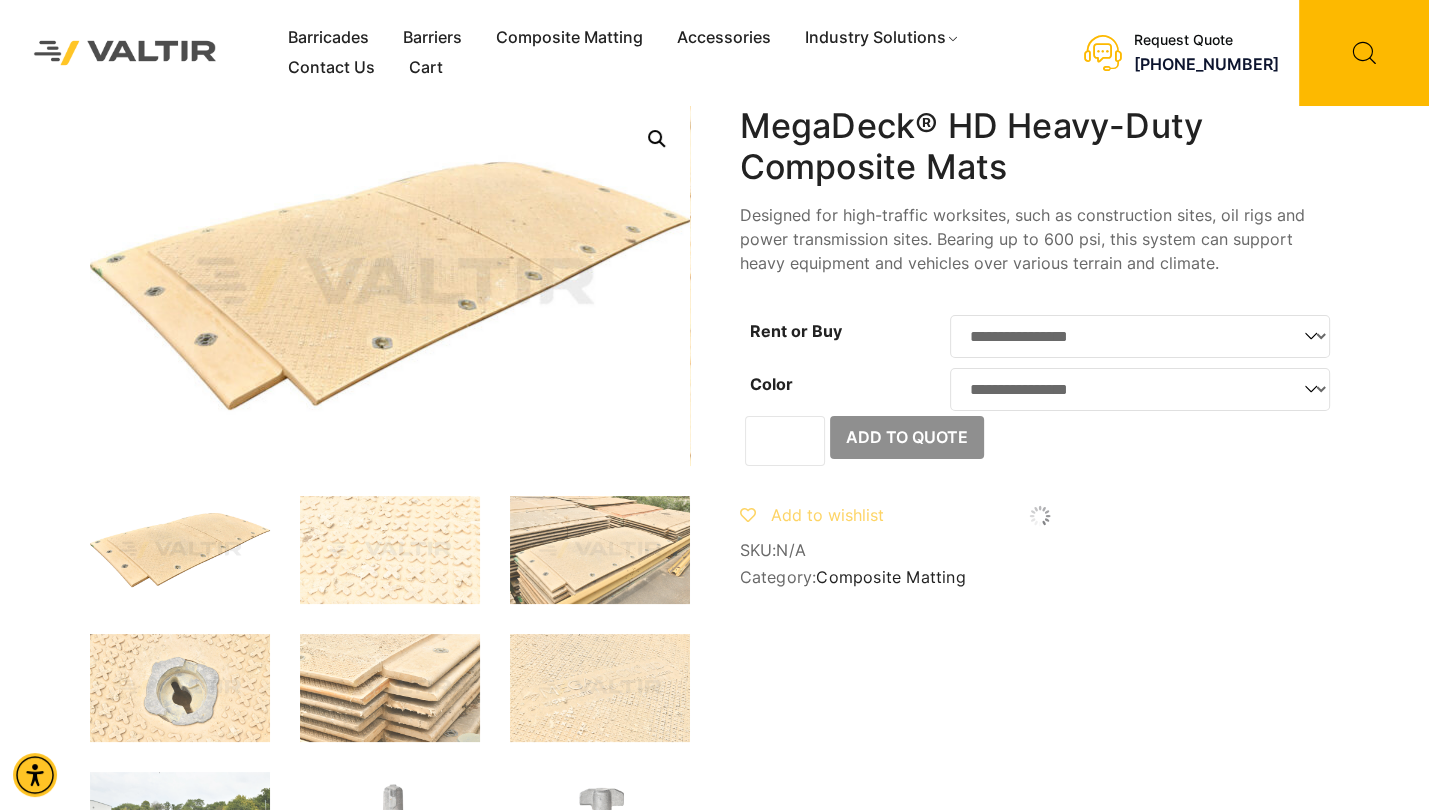 click on "**********" 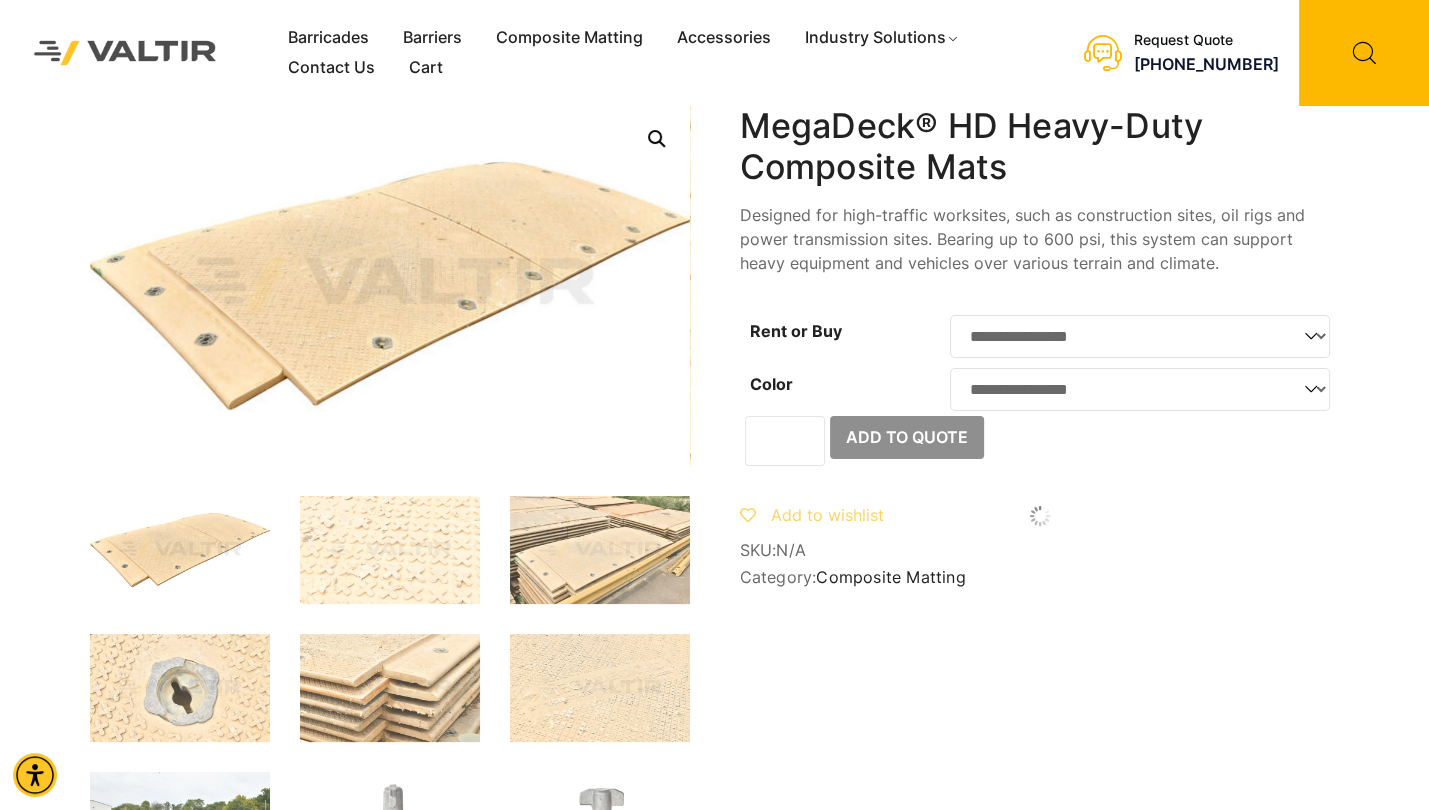 select on "****" 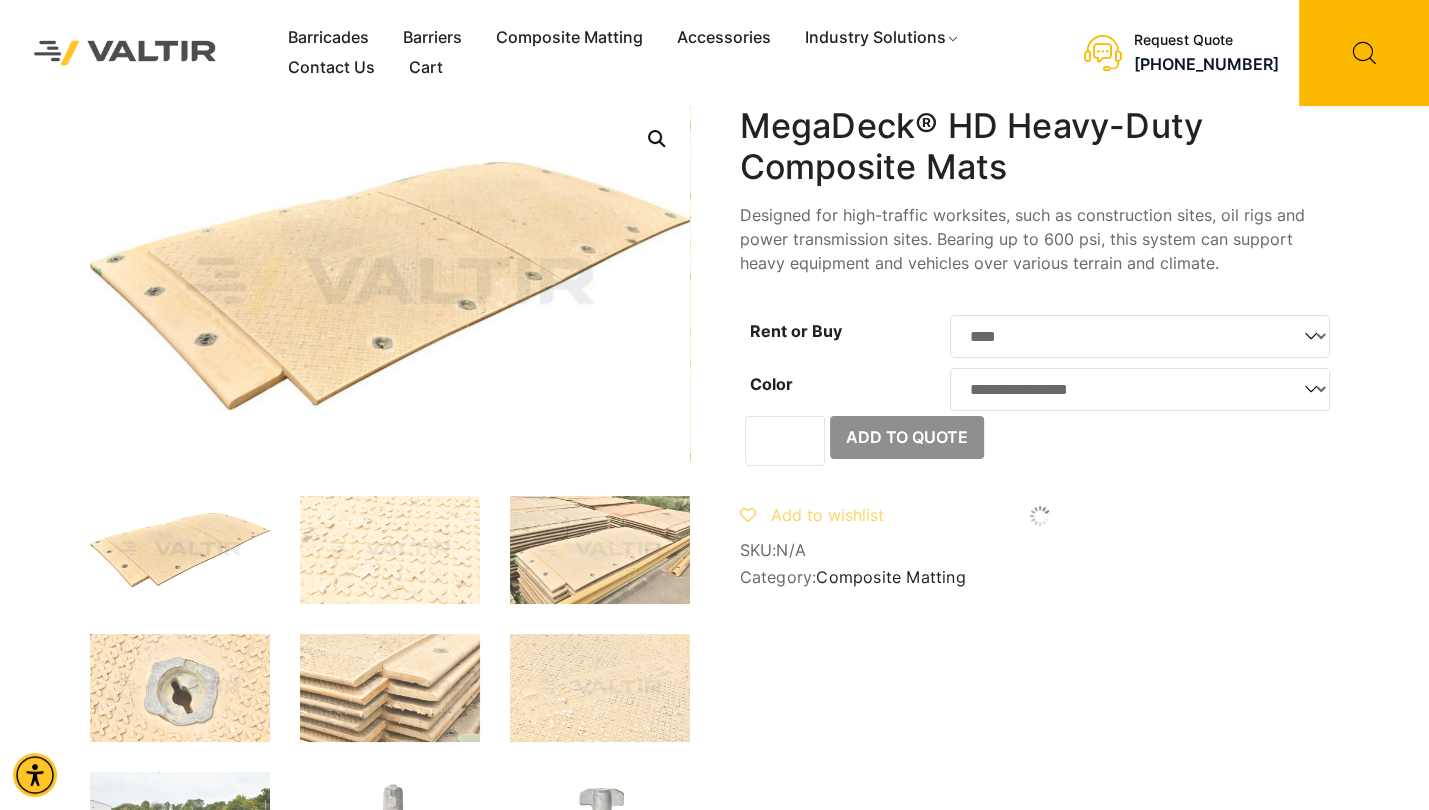 click on "**********" 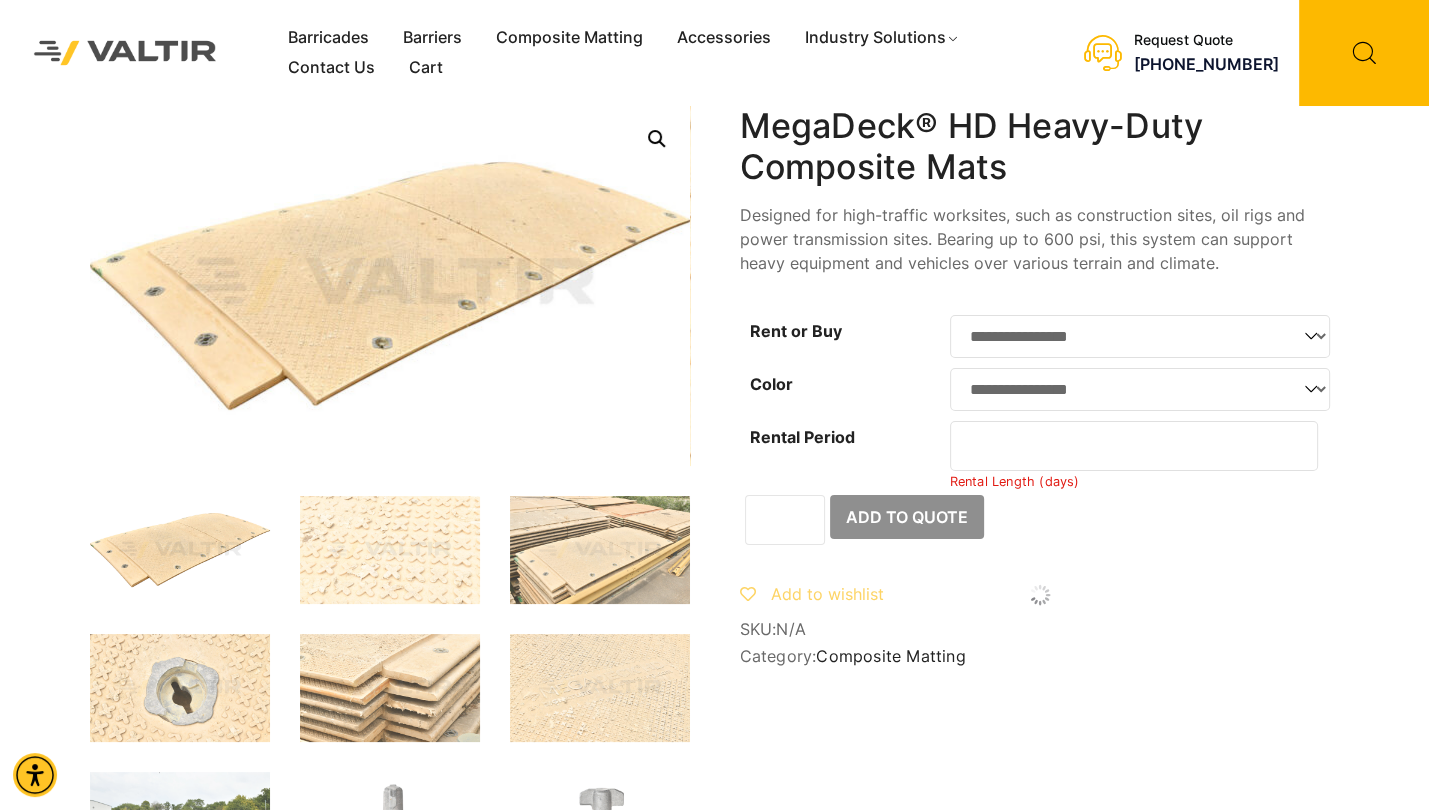 click on "**********" 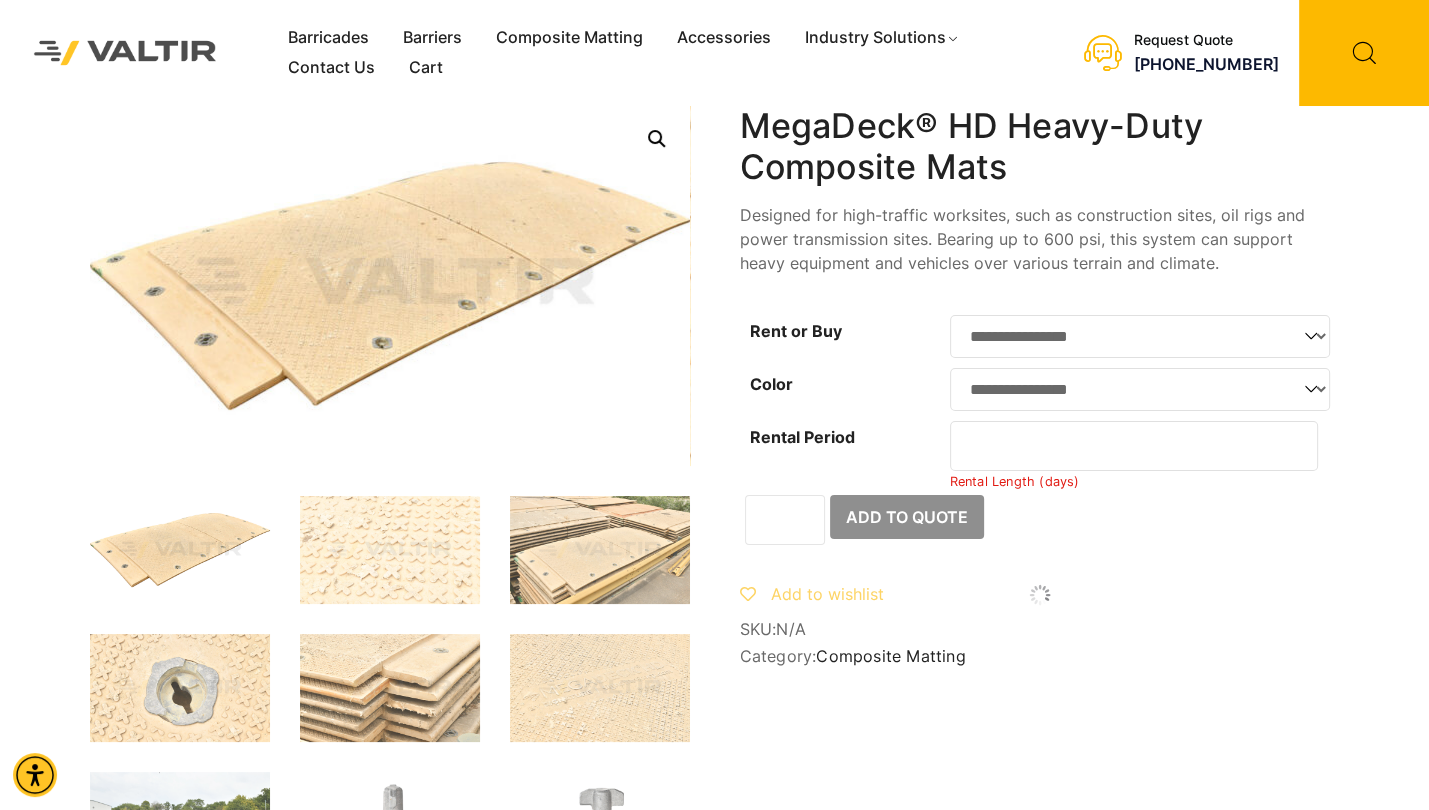 select on "*****" 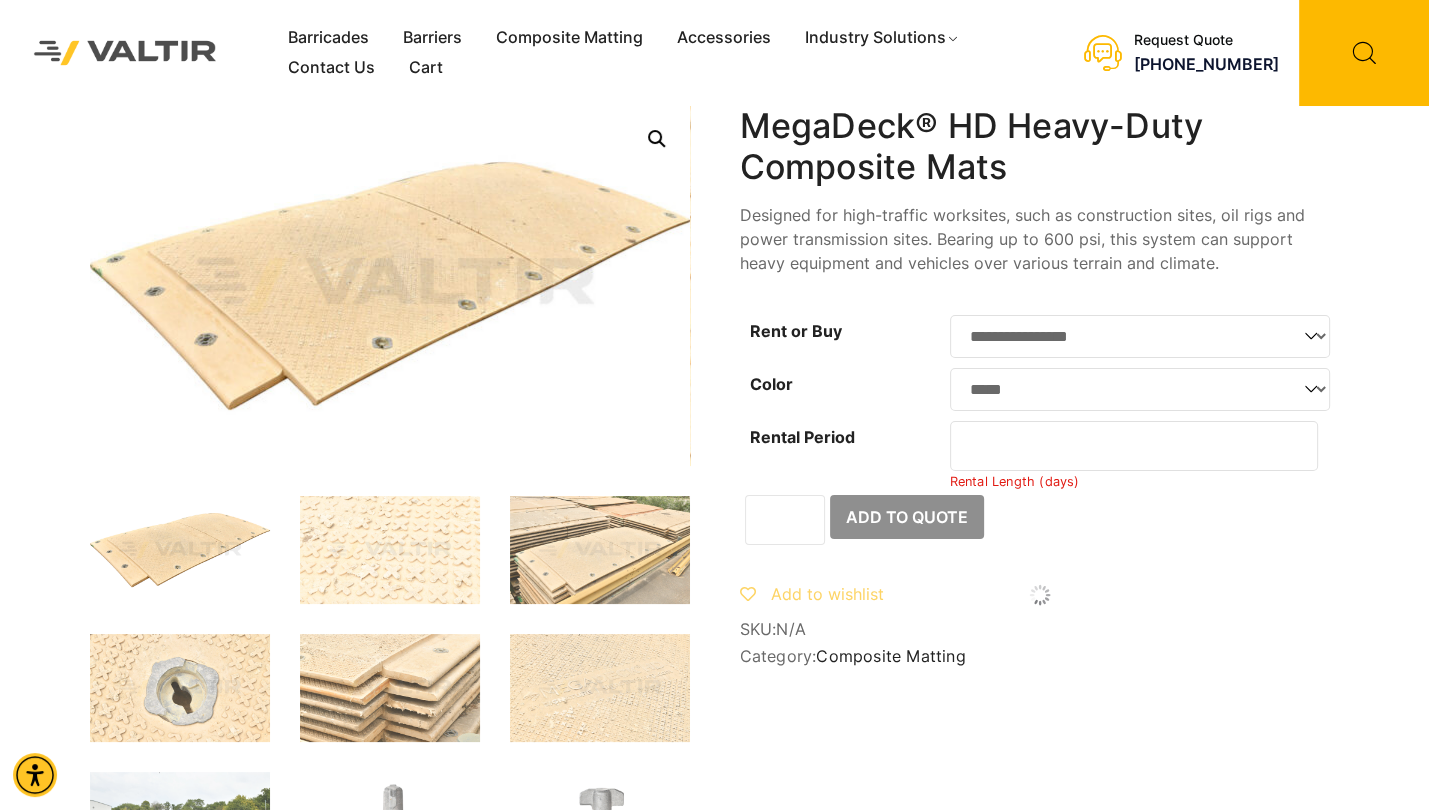 click on "**********" 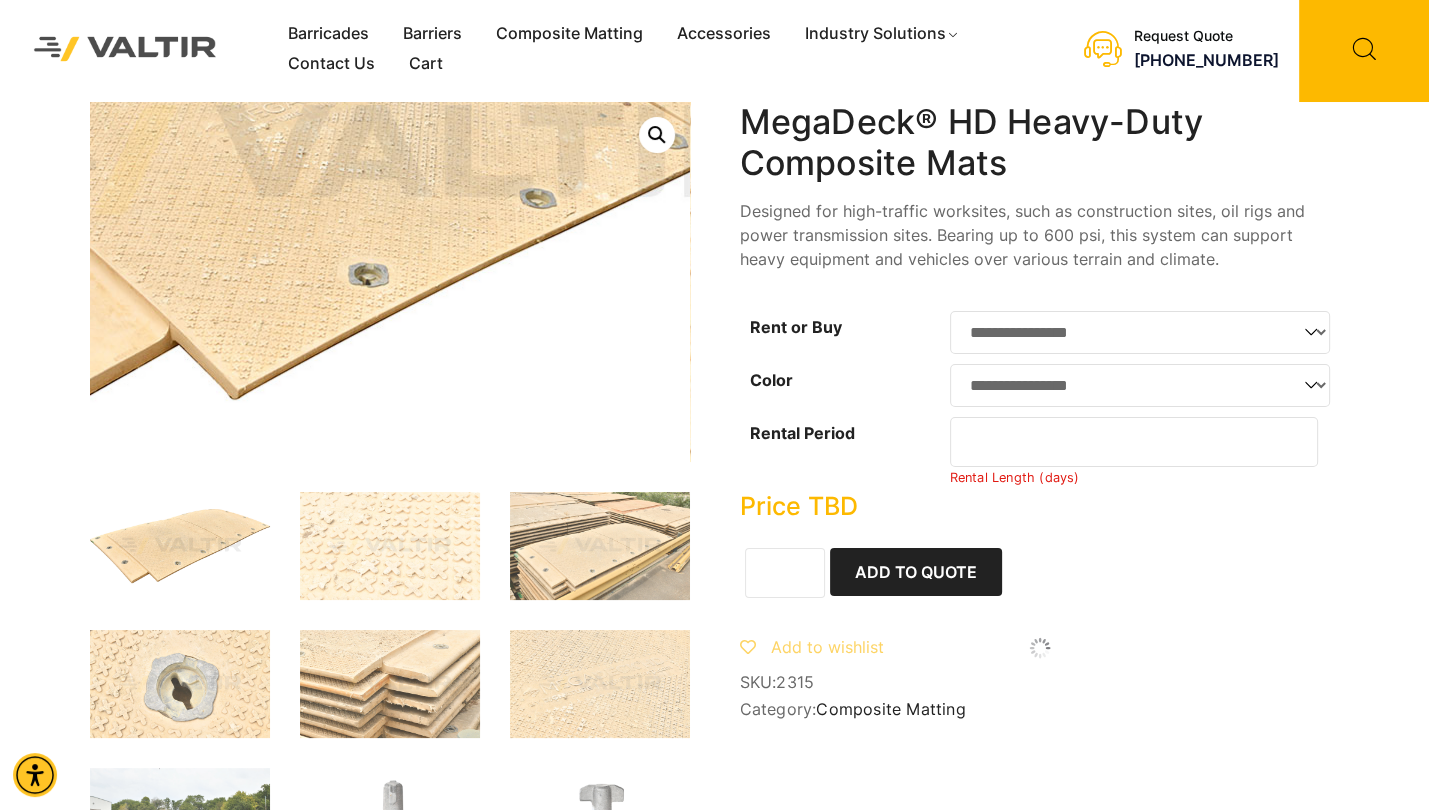 scroll, scrollTop: 0, scrollLeft: 0, axis: both 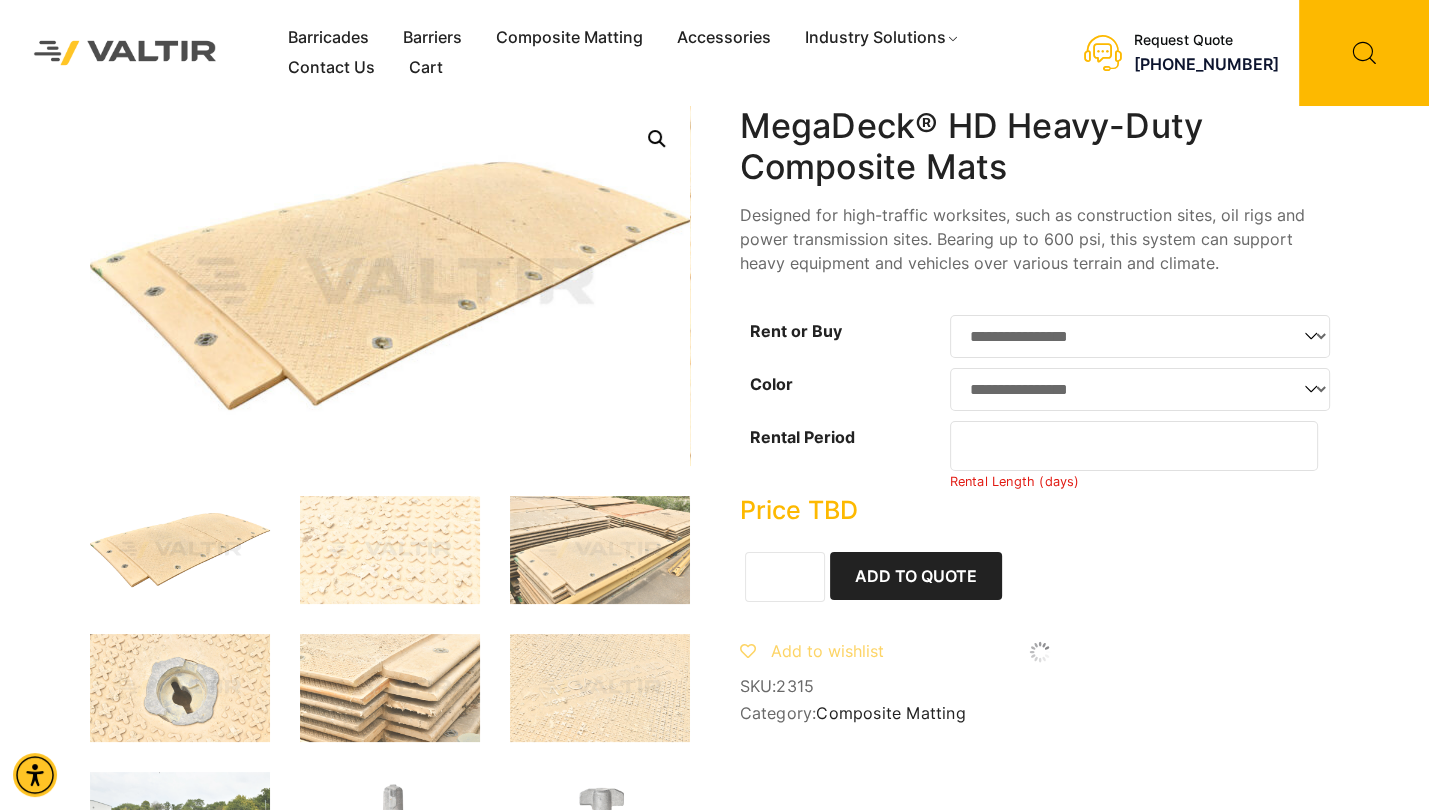 click at bounding box center [180, 550] 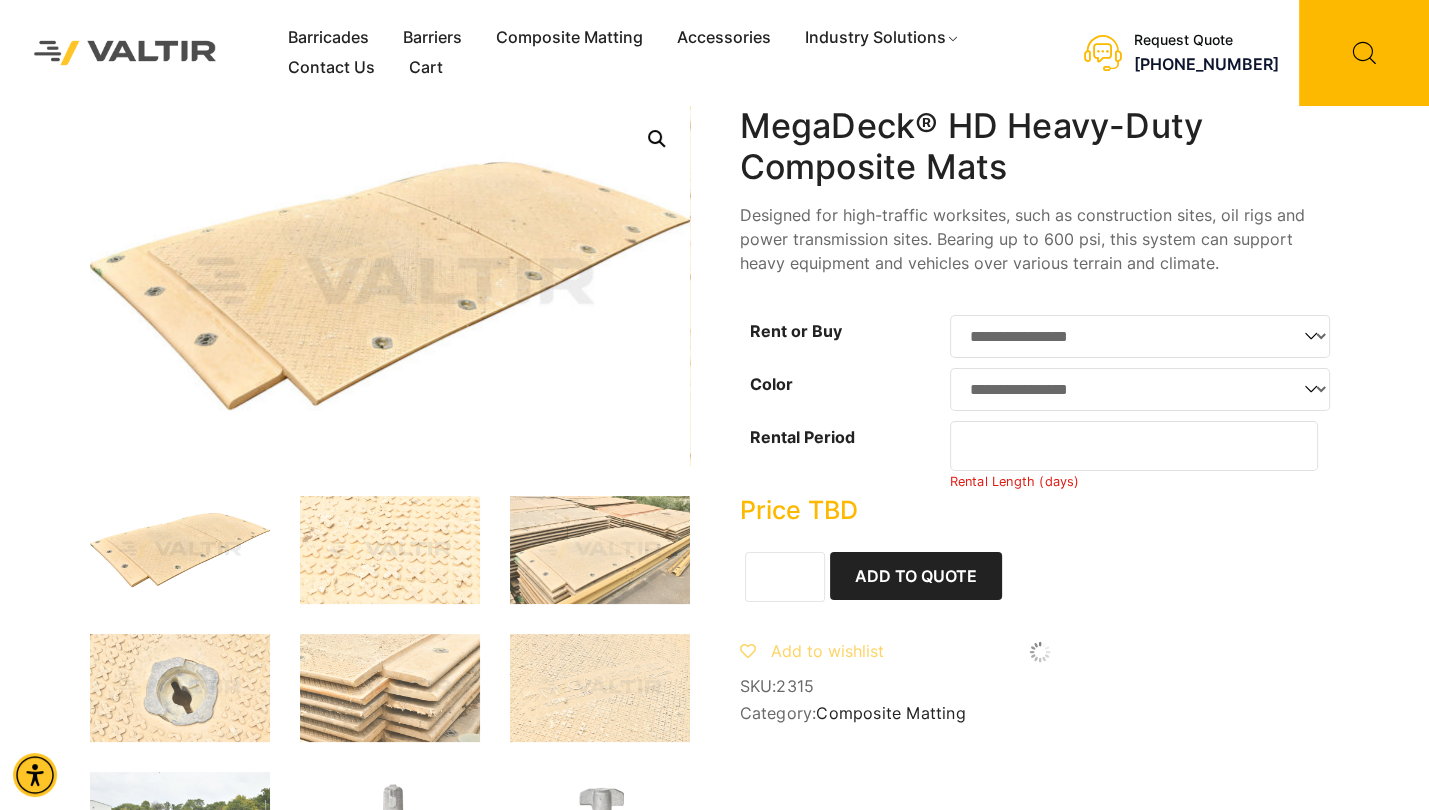 click at bounding box center (390, 550) 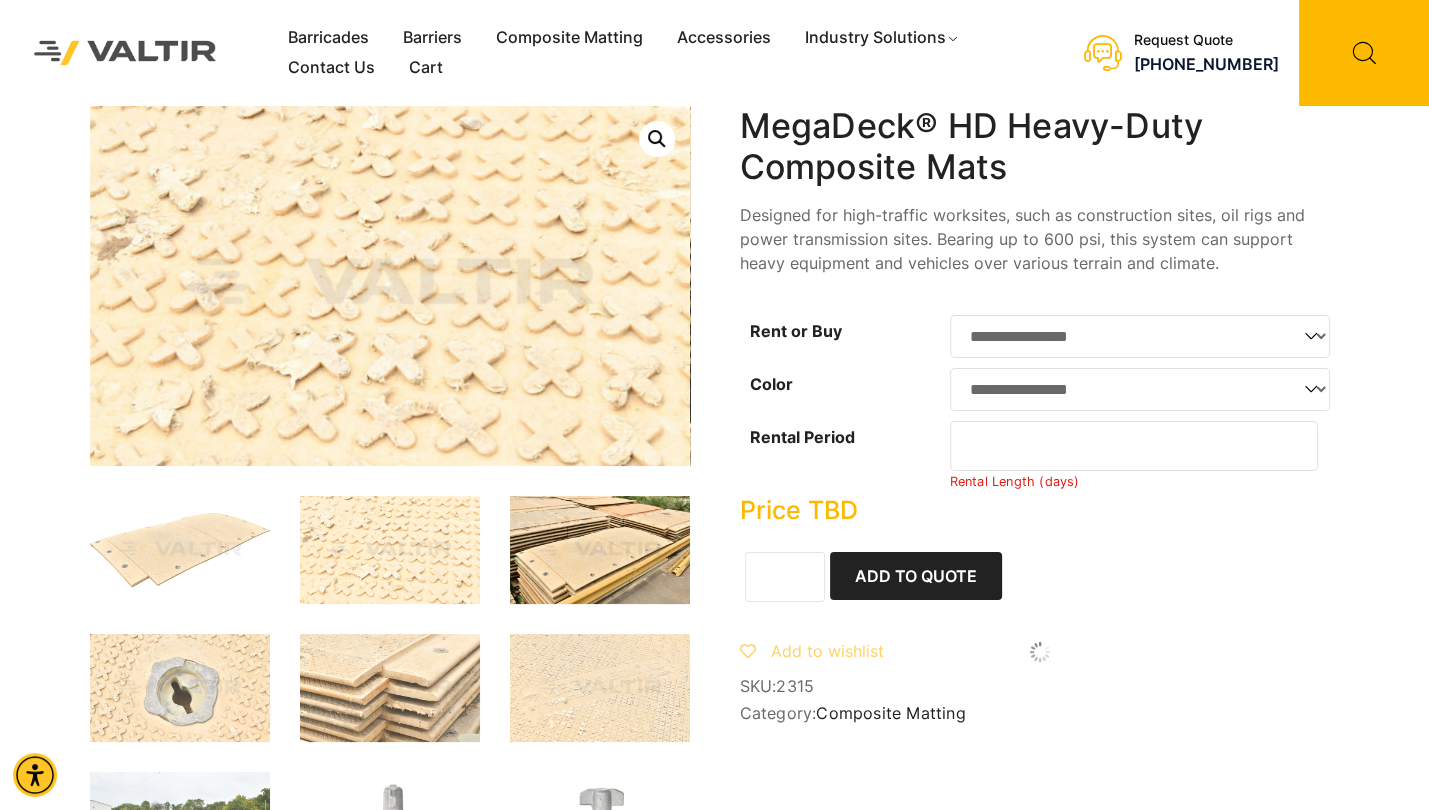 click at bounding box center [600, 550] 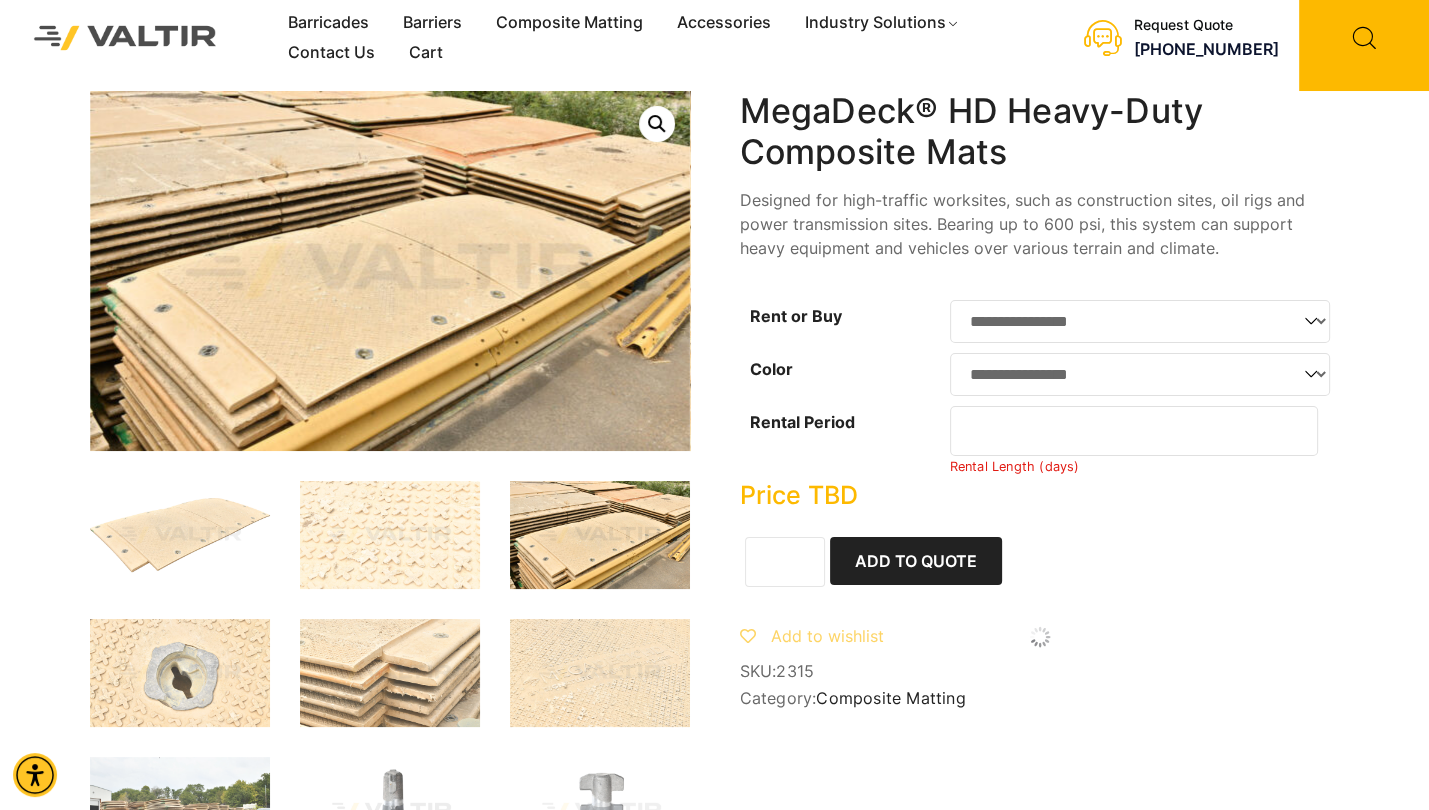 scroll, scrollTop: 300, scrollLeft: 0, axis: vertical 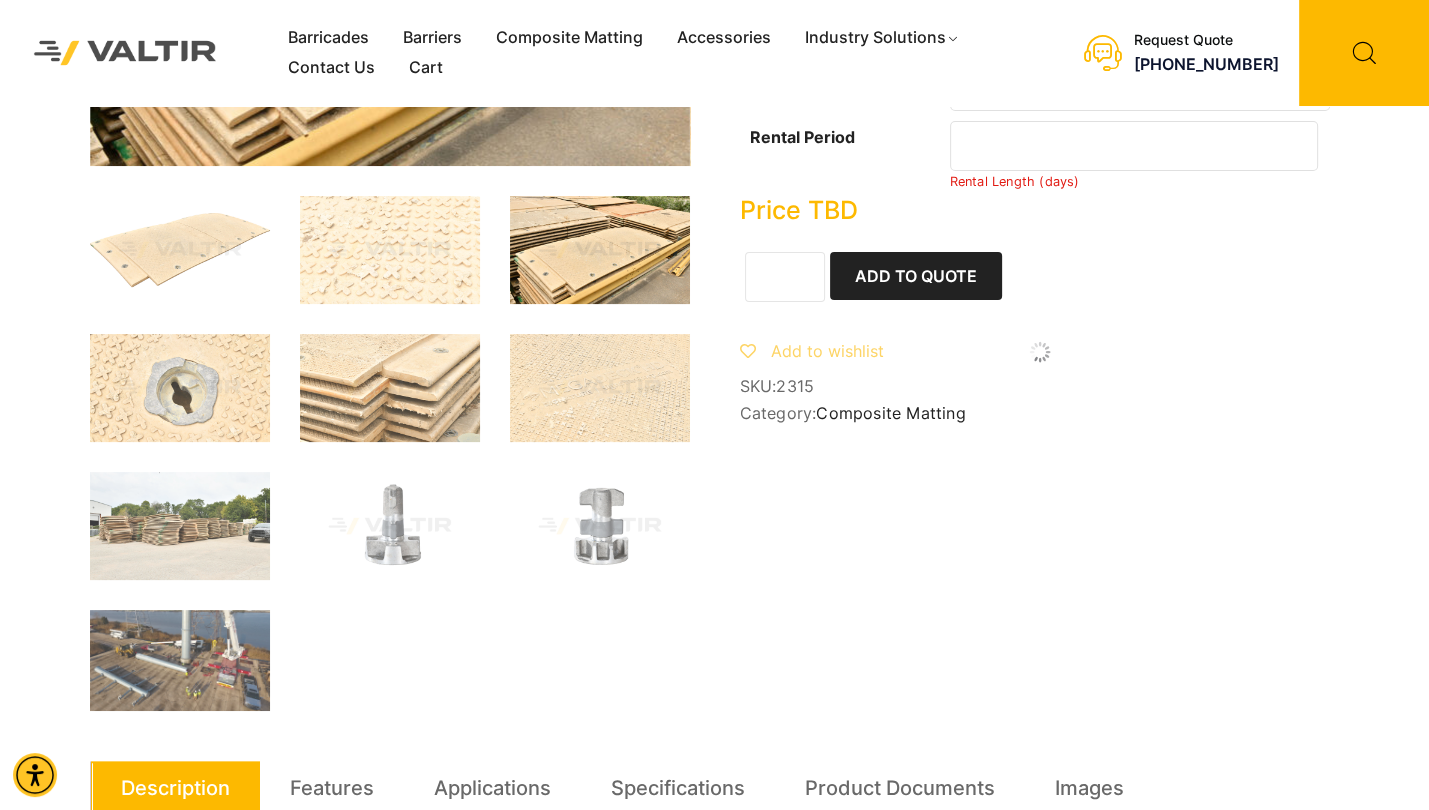 click at bounding box center (390, 453) 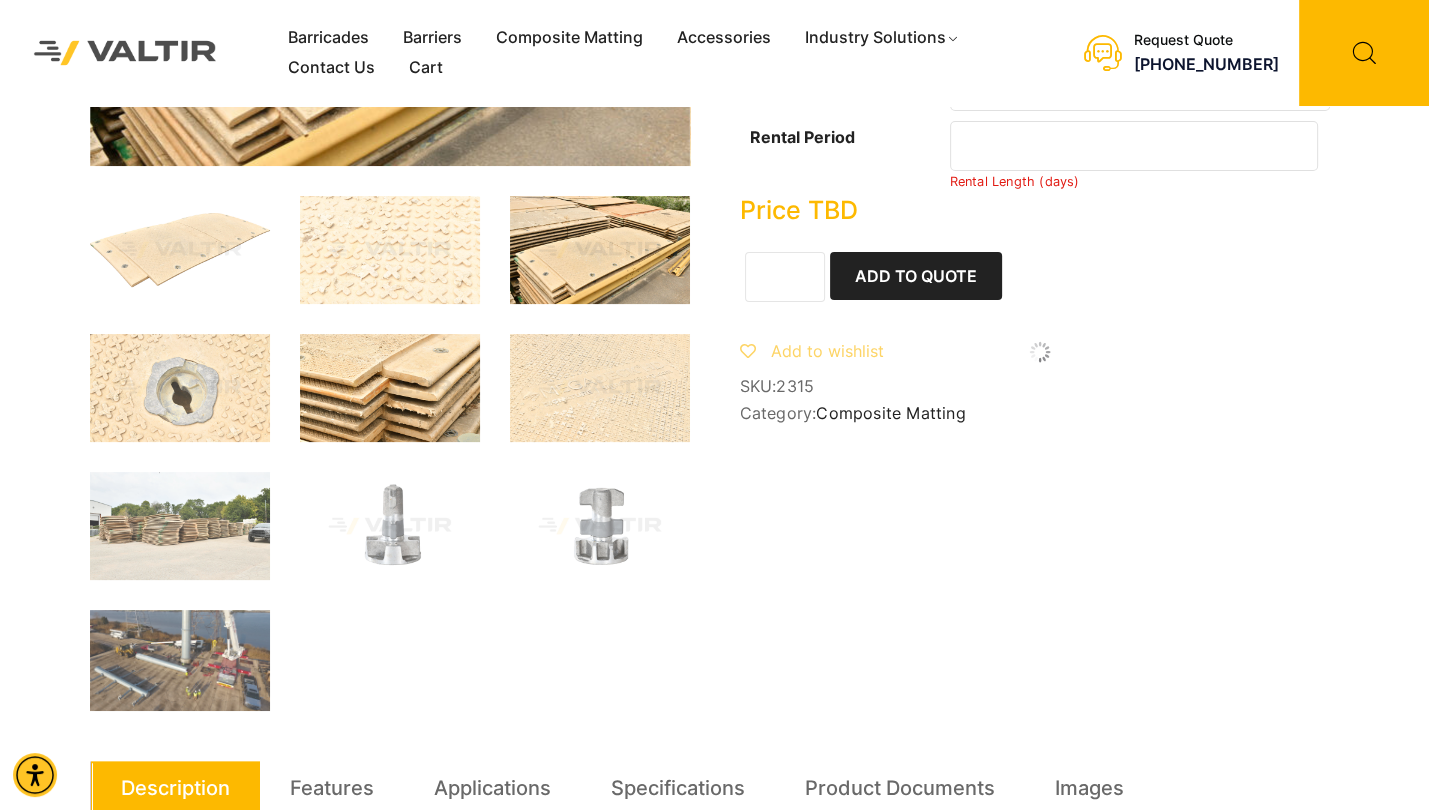 click at bounding box center (390, 388) 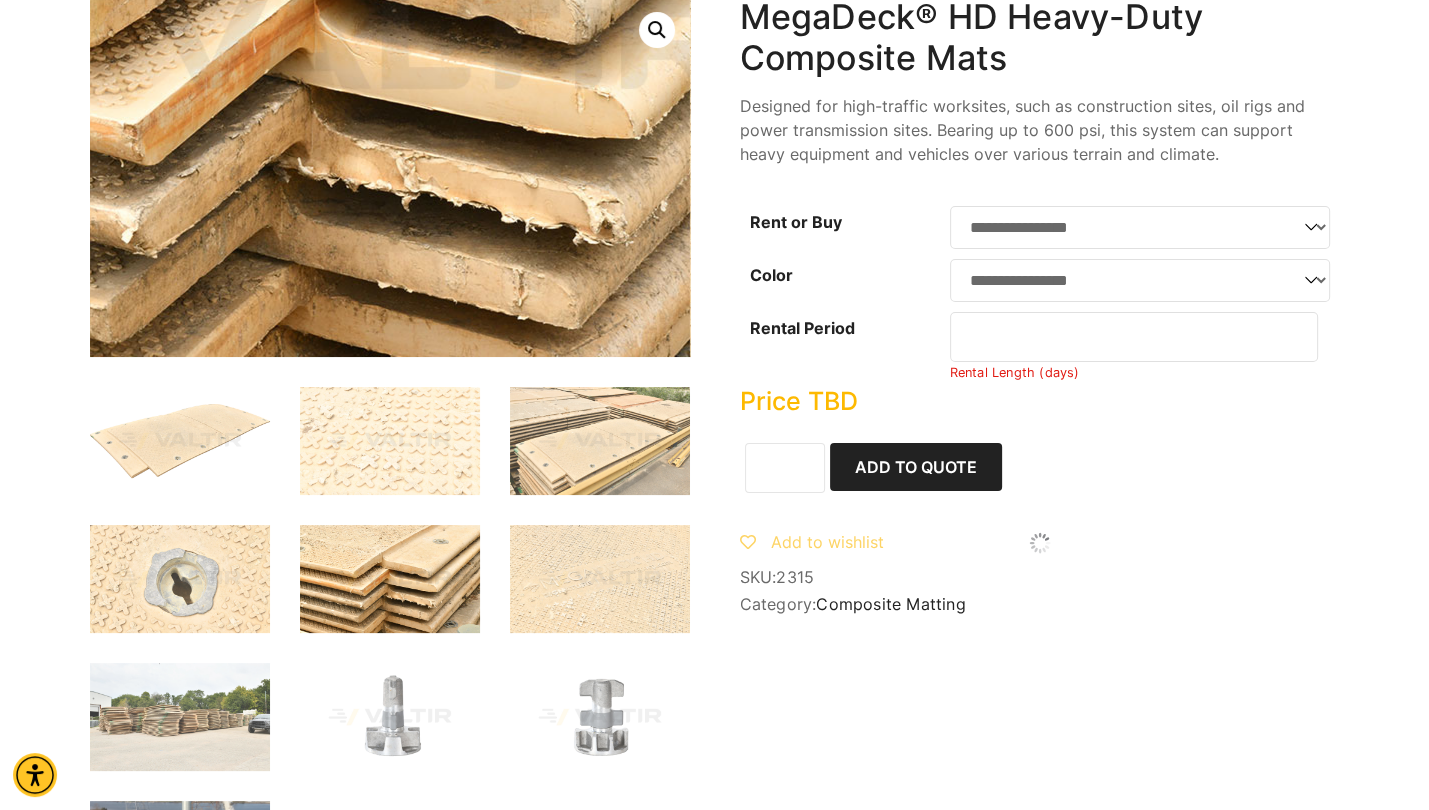 scroll, scrollTop: 0, scrollLeft: 0, axis: both 